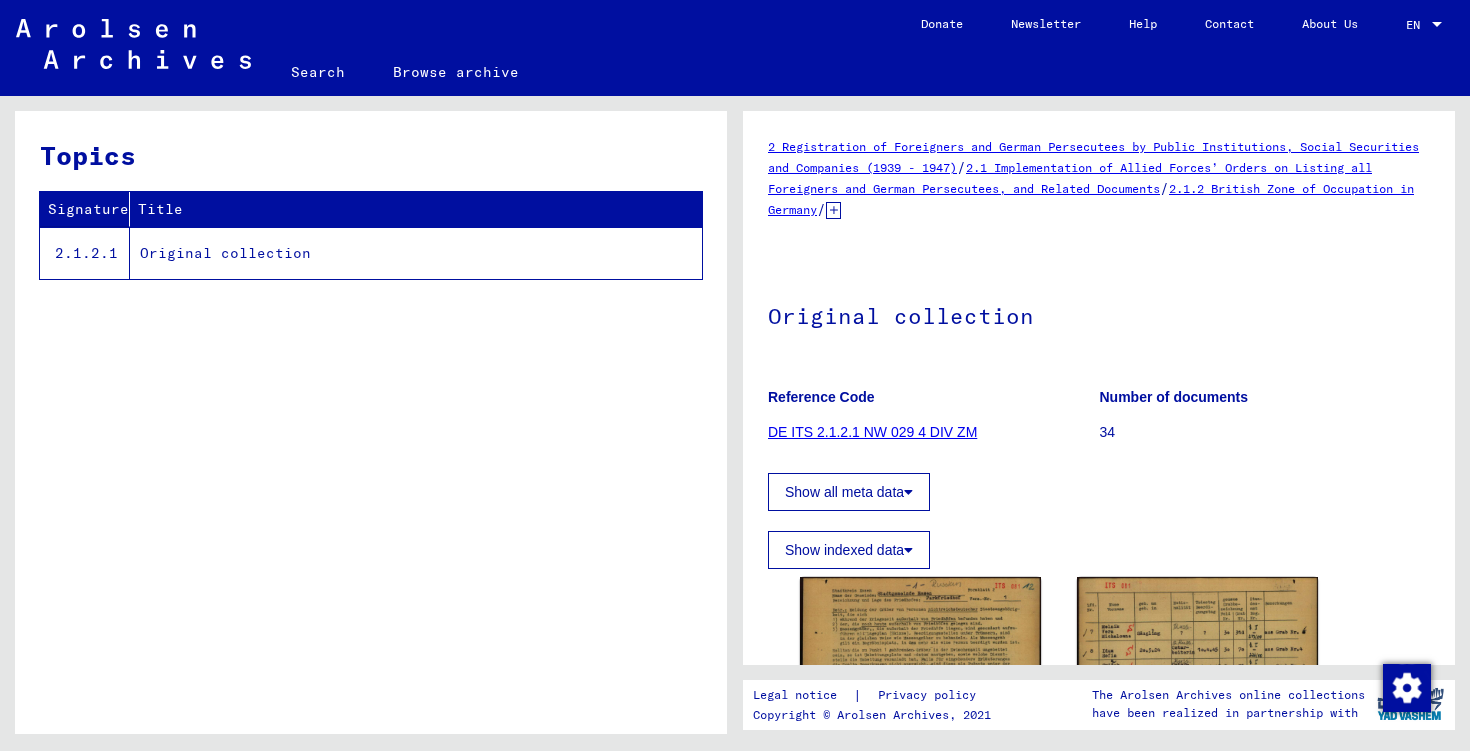 scroll, scrollTop: 0, scrollLeft: 0, axis: both 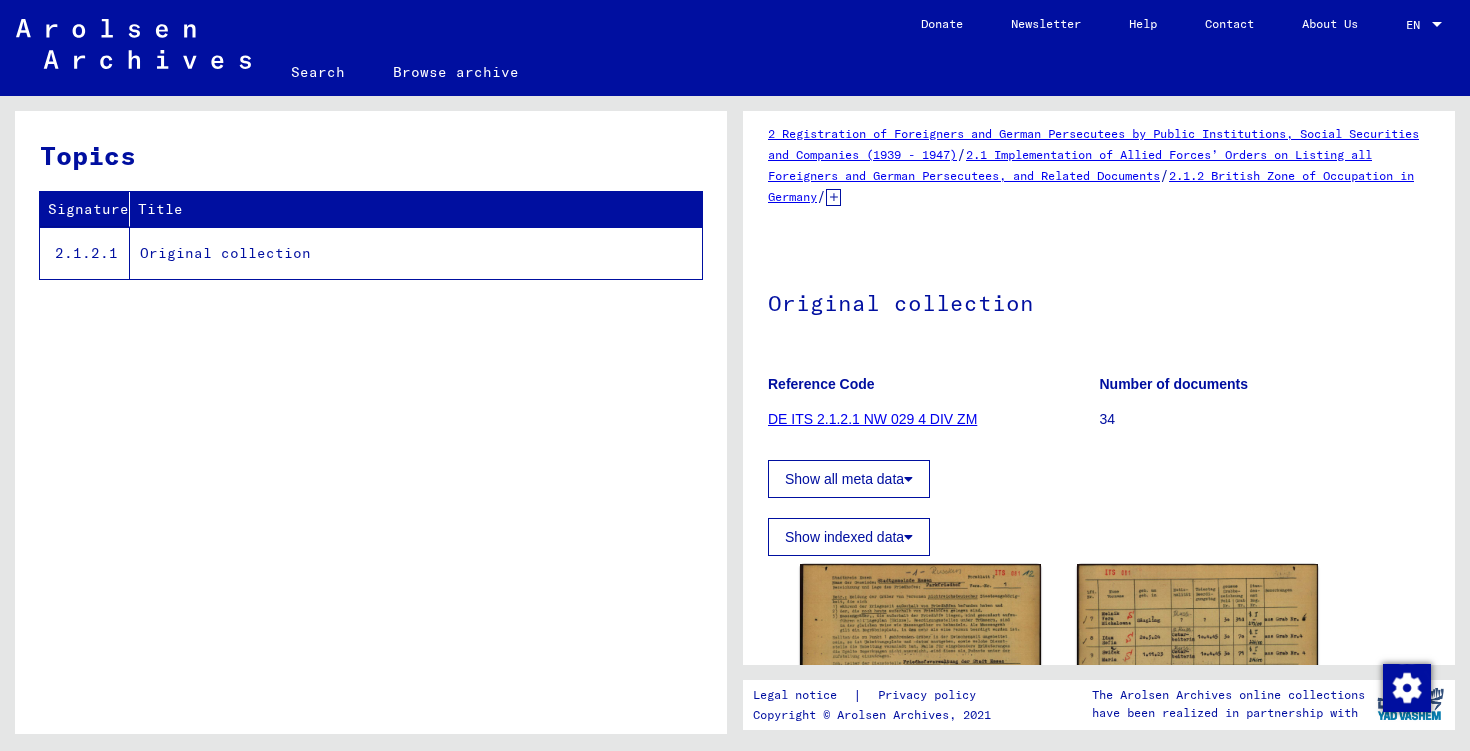 click 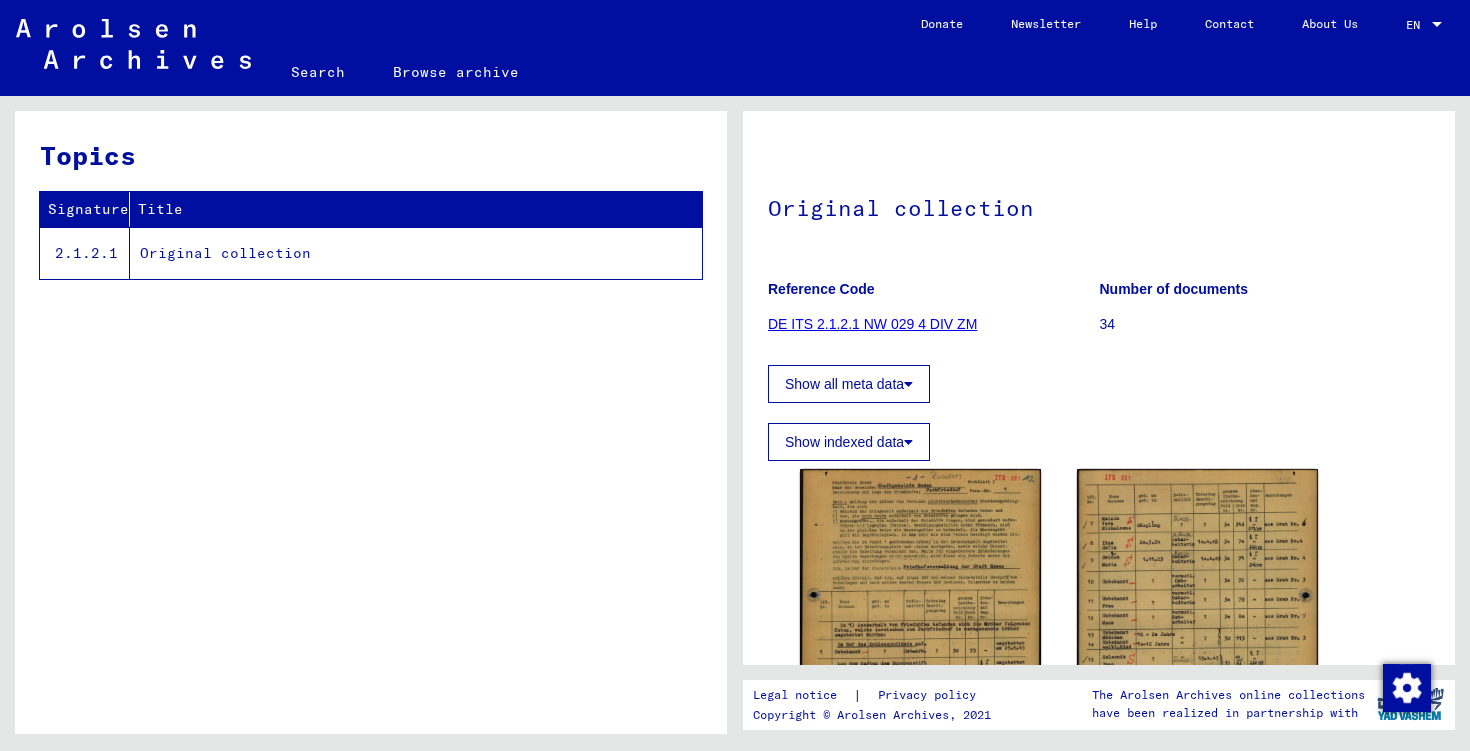 scroll, scrollTop: 293, scrollLeft: 0, axis: vertical 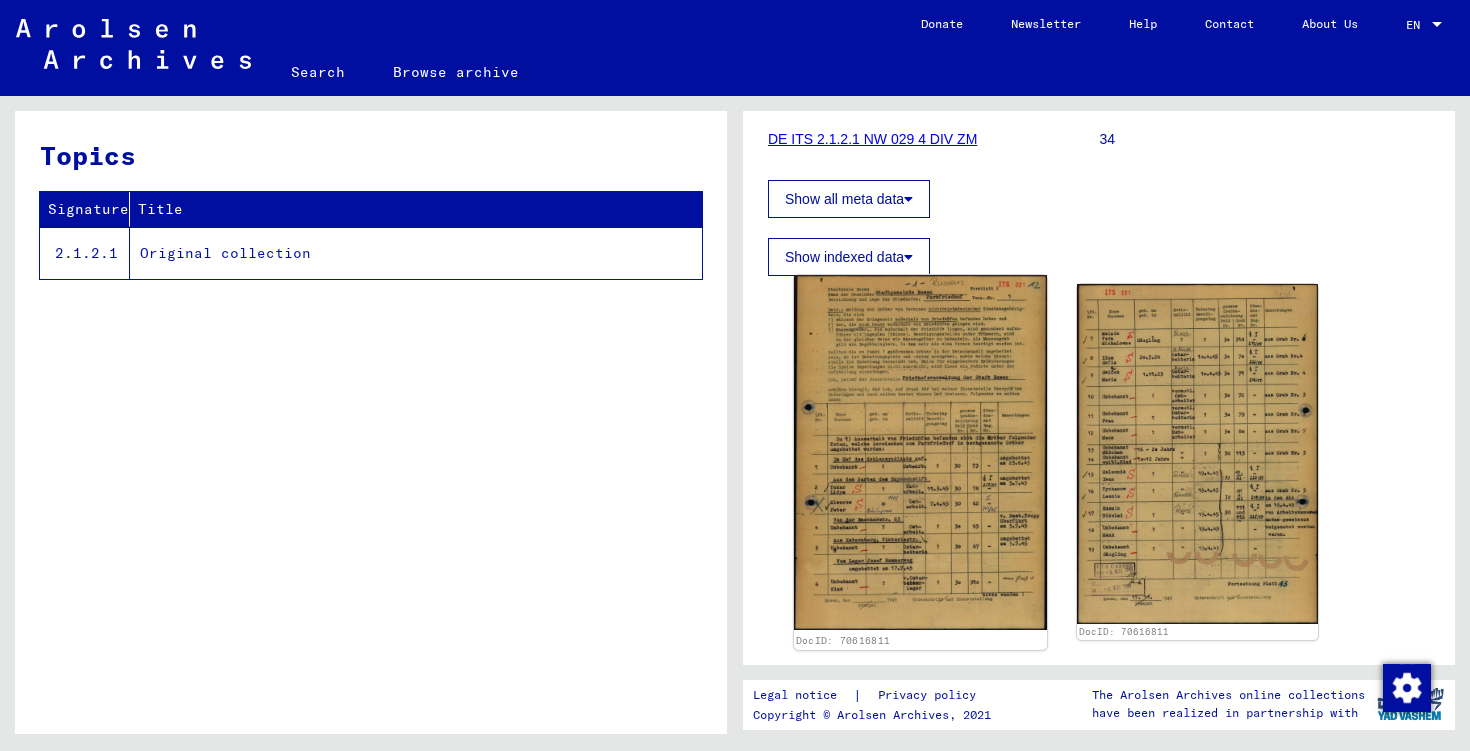 click 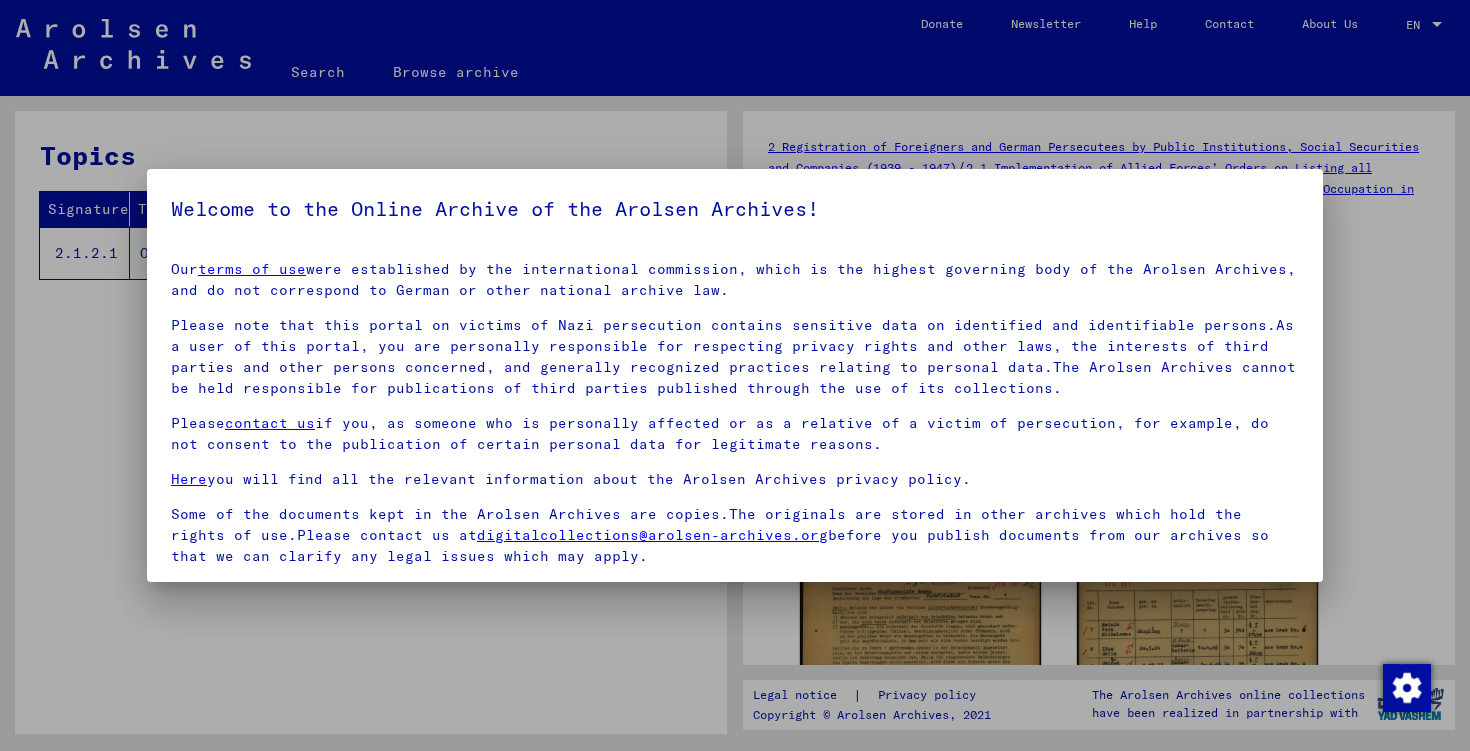 scroll, scrollTop: 0, scrollLeft: 0, axis: both 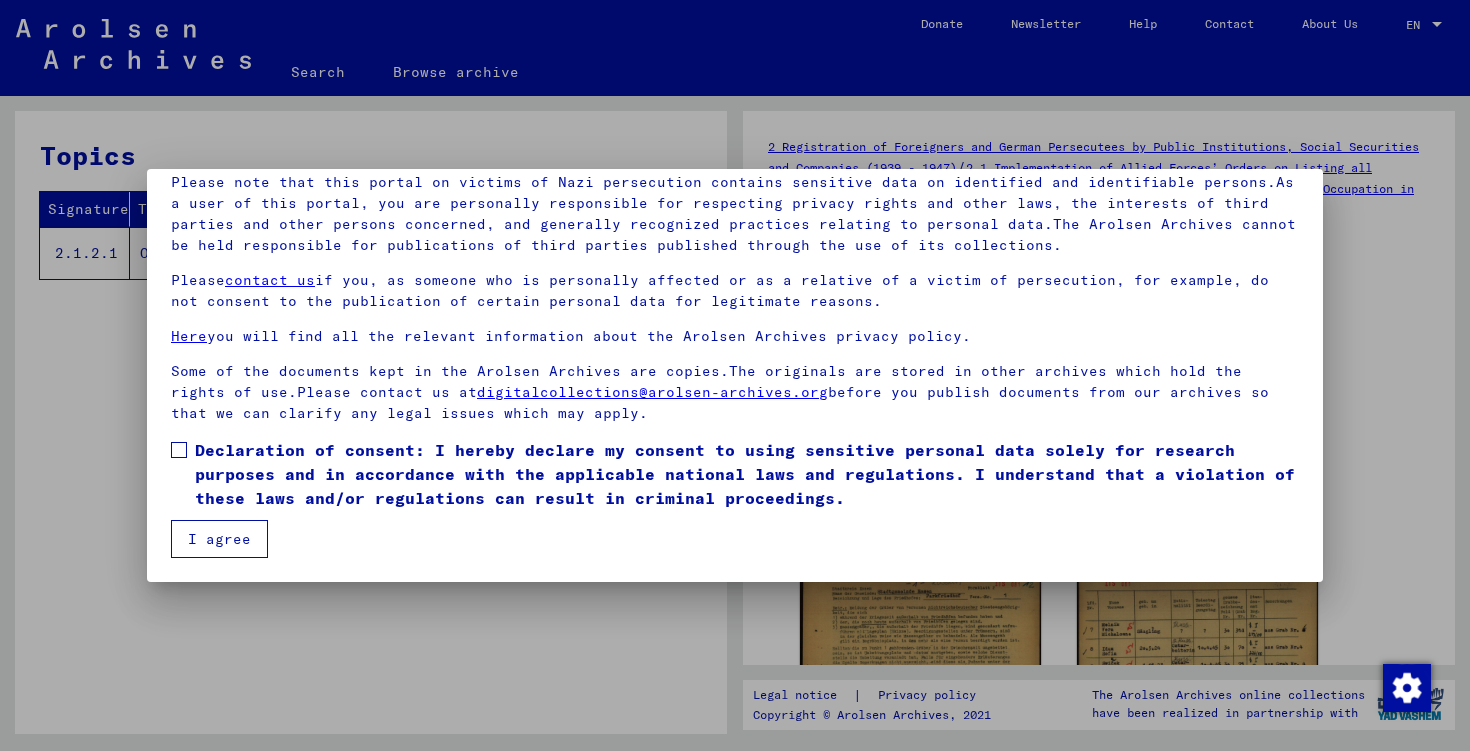 click on "Declaration of consent: I hereby declare my consent to using sensitive personal data solely for research purposes and in accordance with the applicable national laws and regulations. I understand that a violation of these laws and/or regulations can result in criminal proceedings." at bounding box center (747, 474) 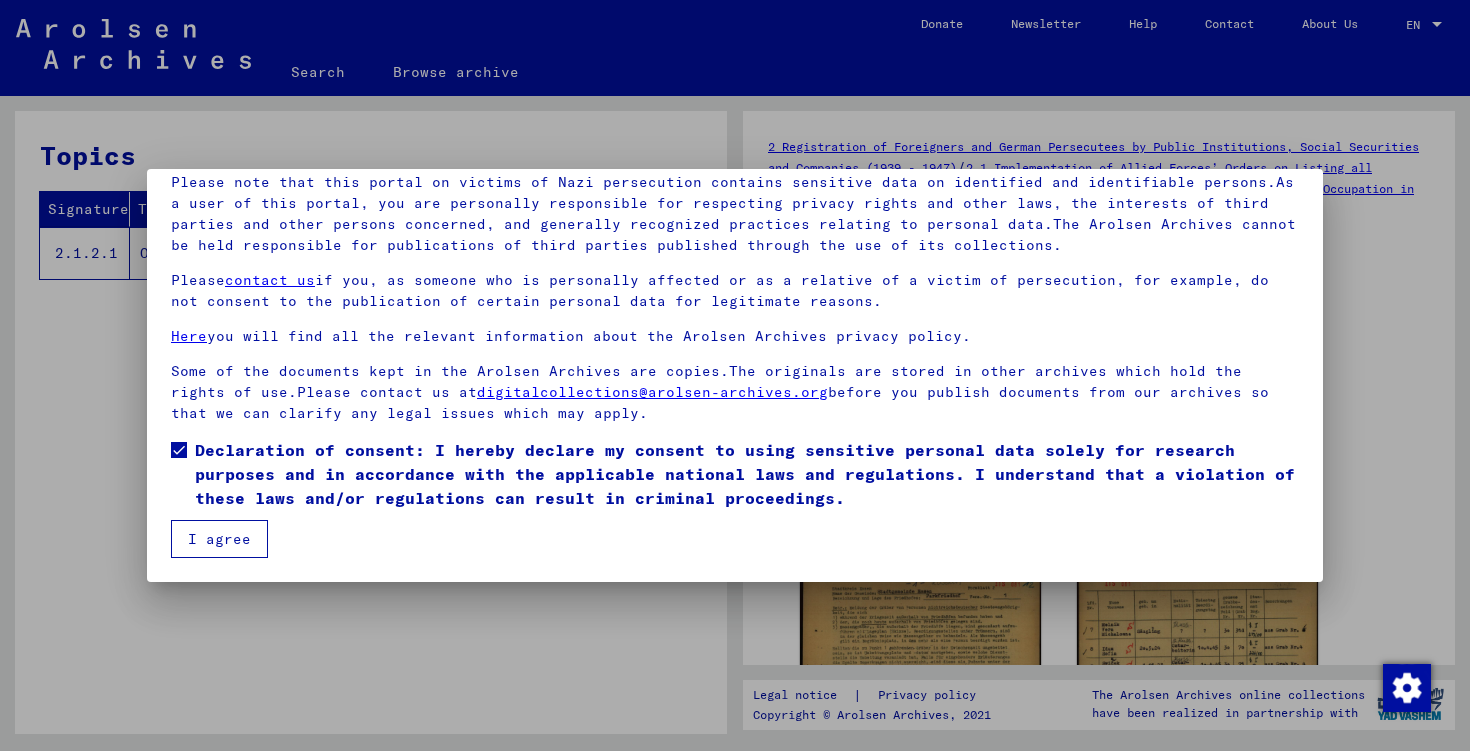 click on "I agree" at bounding box center [219, 539] 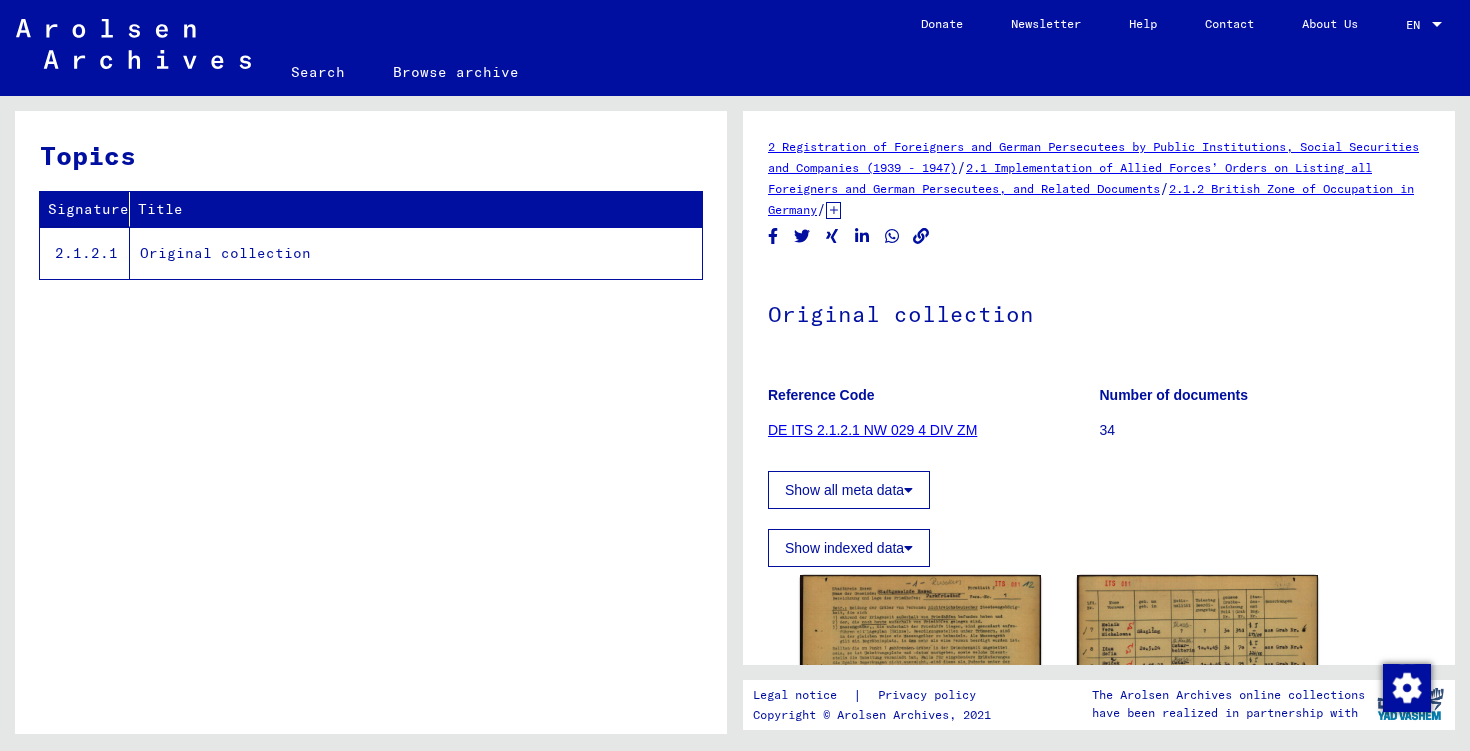 scroll, scrollTop: 259, scrollLeft: 0, axis: vertical 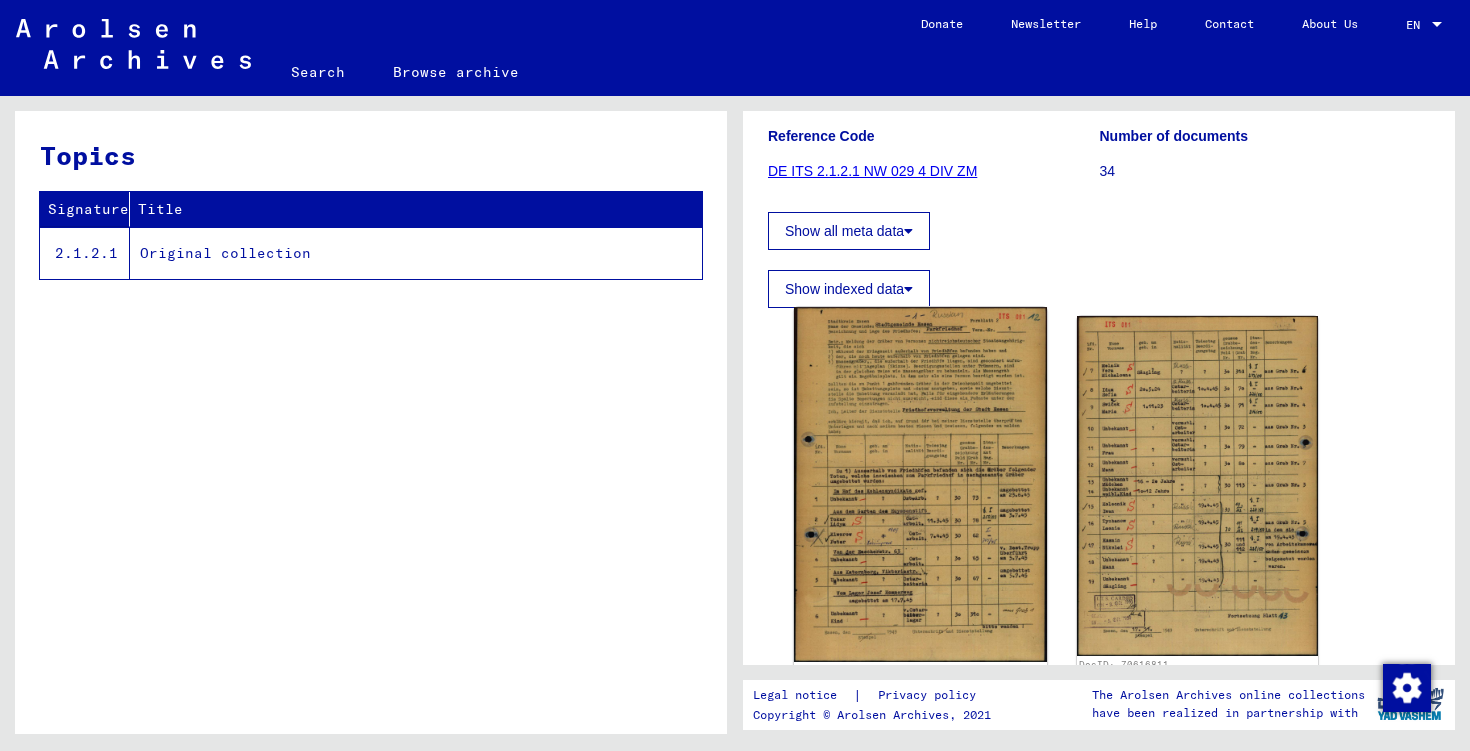 click 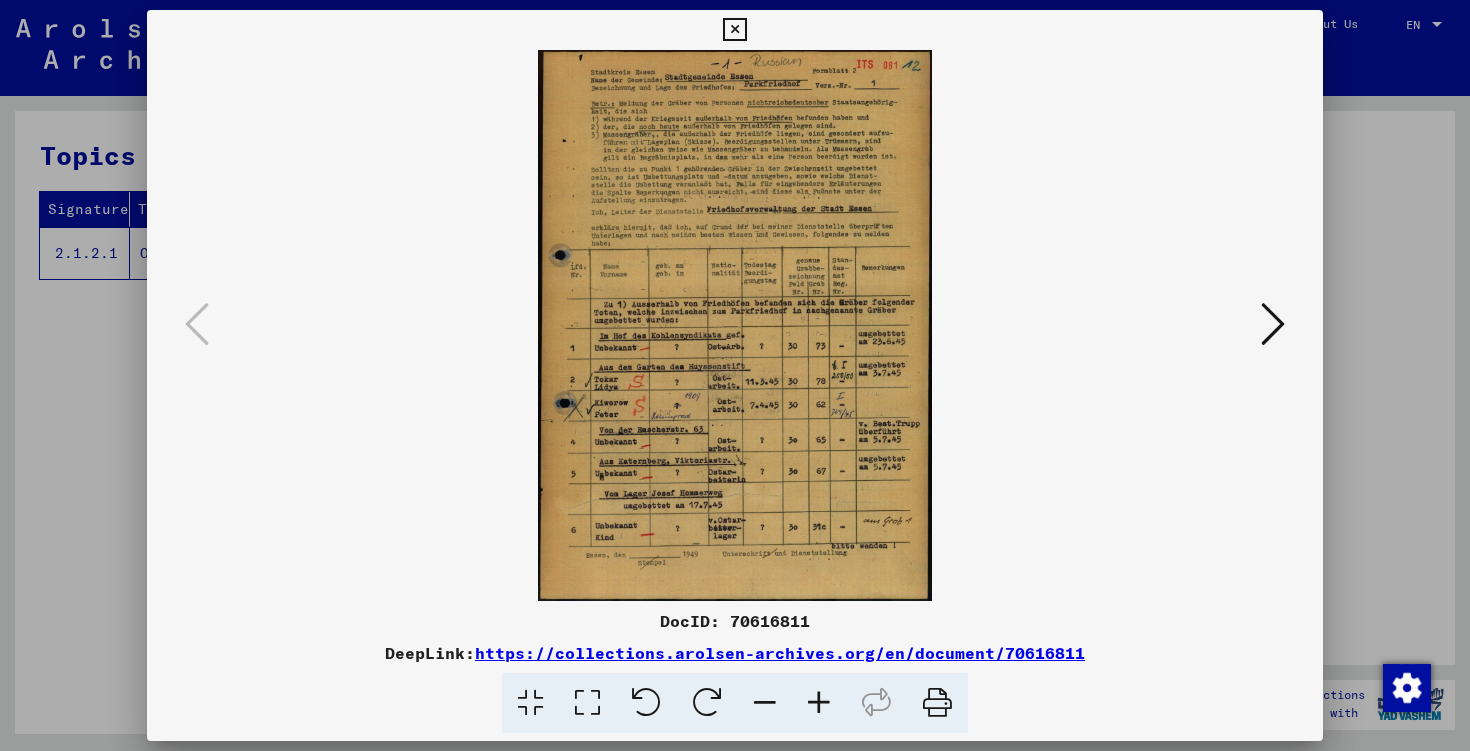 click at bounding box center [819, 703] 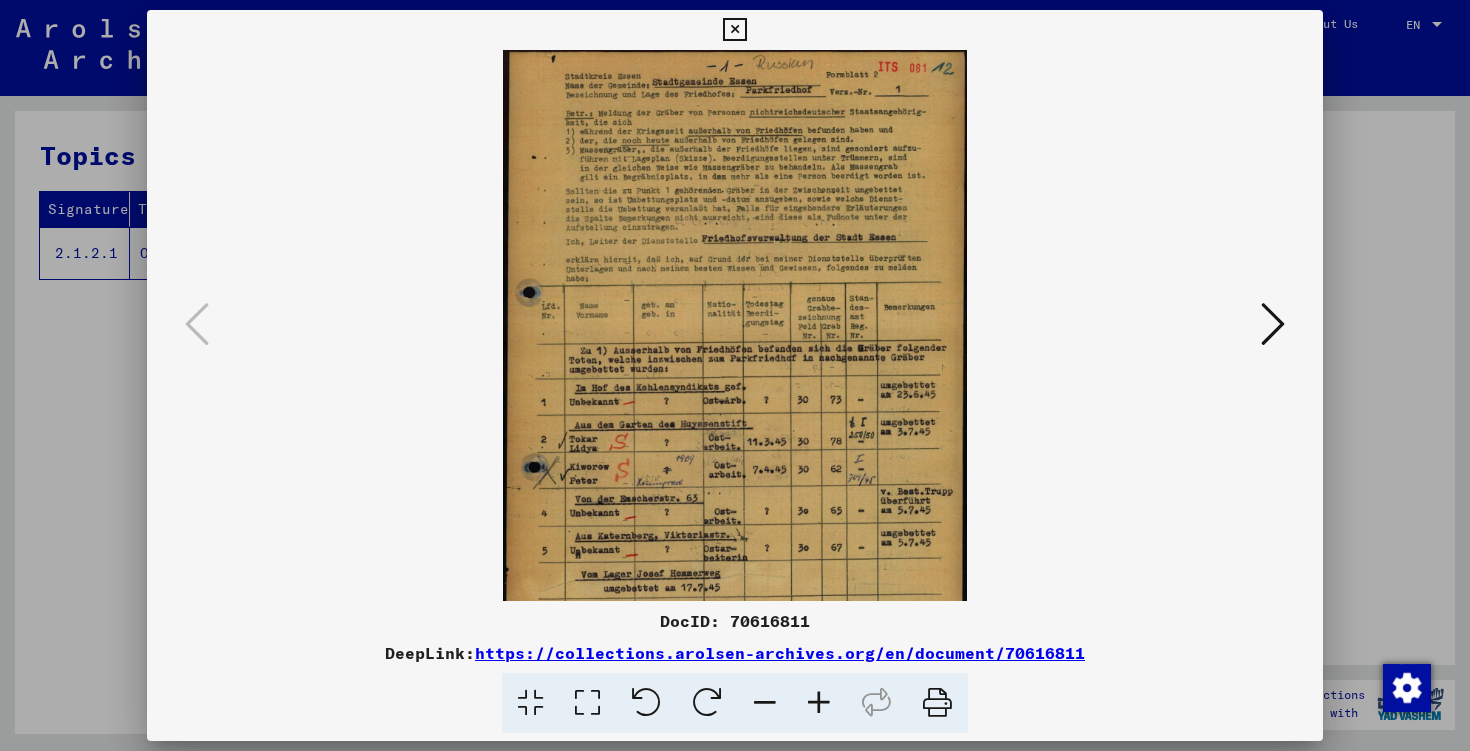 click at bounding box center [819, 703] 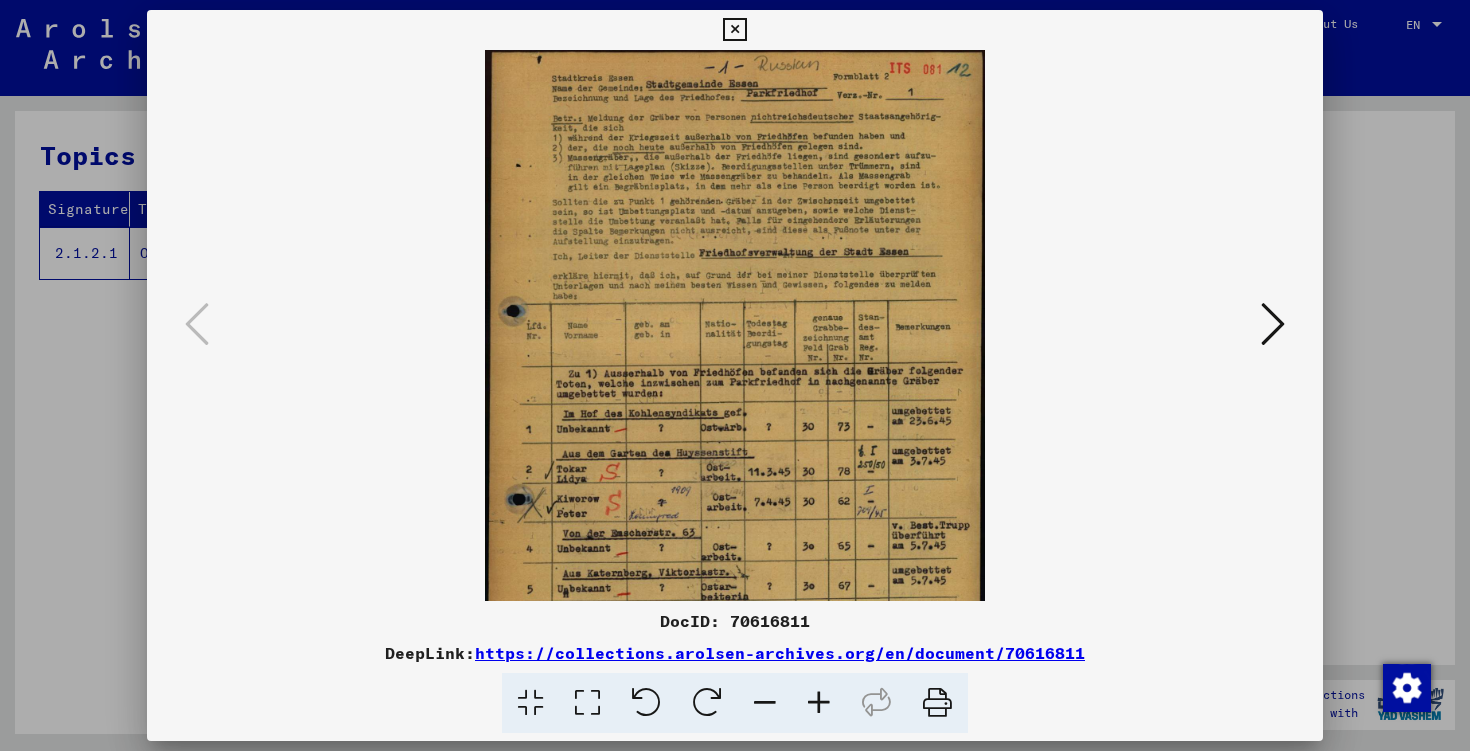 click at bounding box center (819, 703) 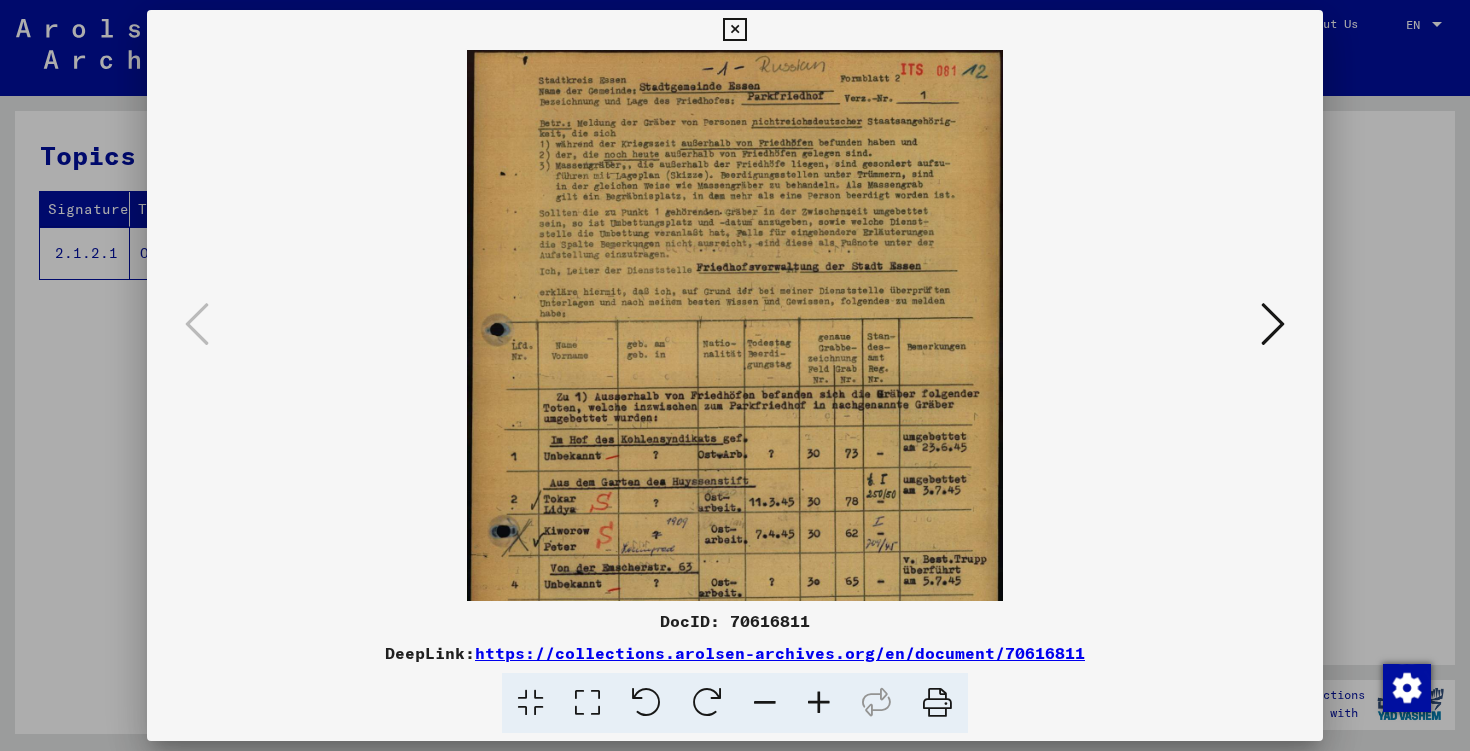 click at bounding box center (819, 703) 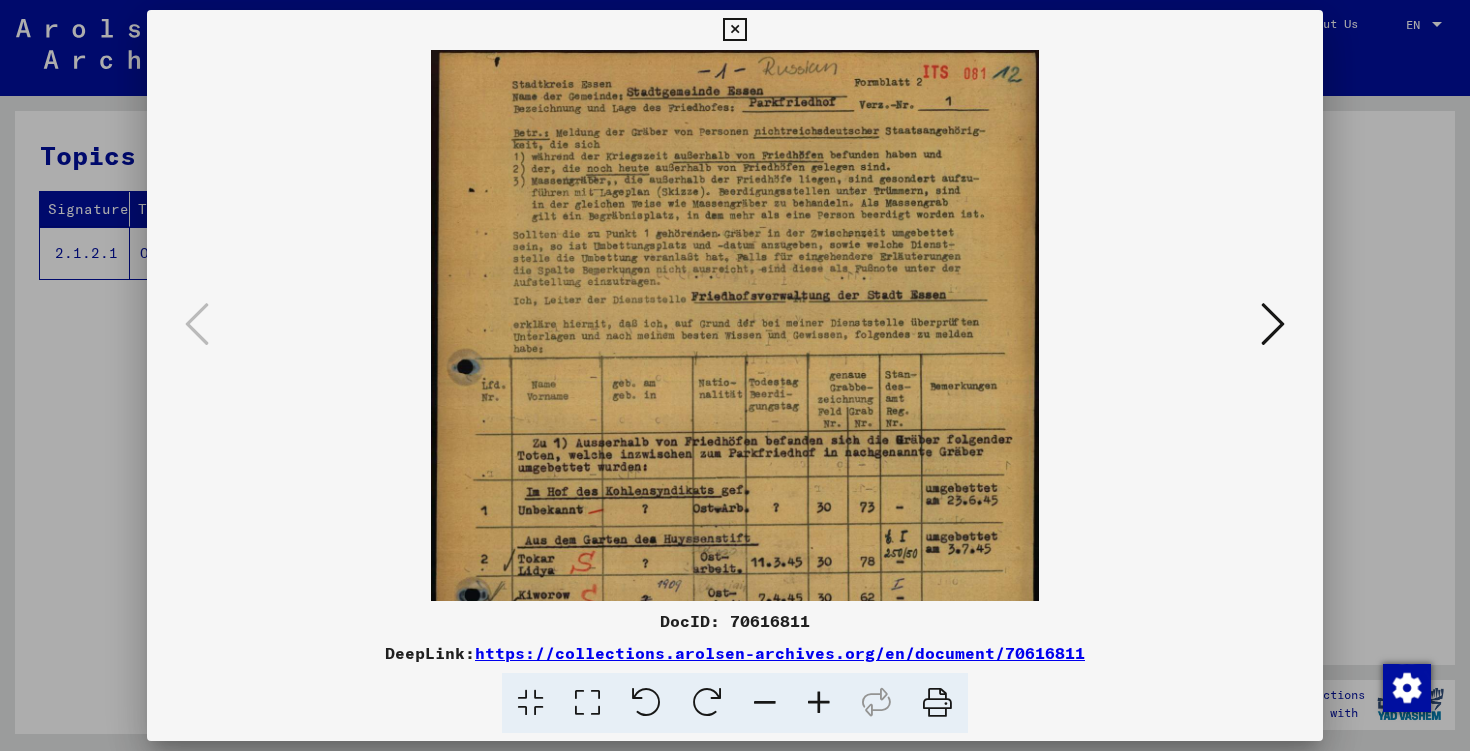 click at bounding box center (819, 703) 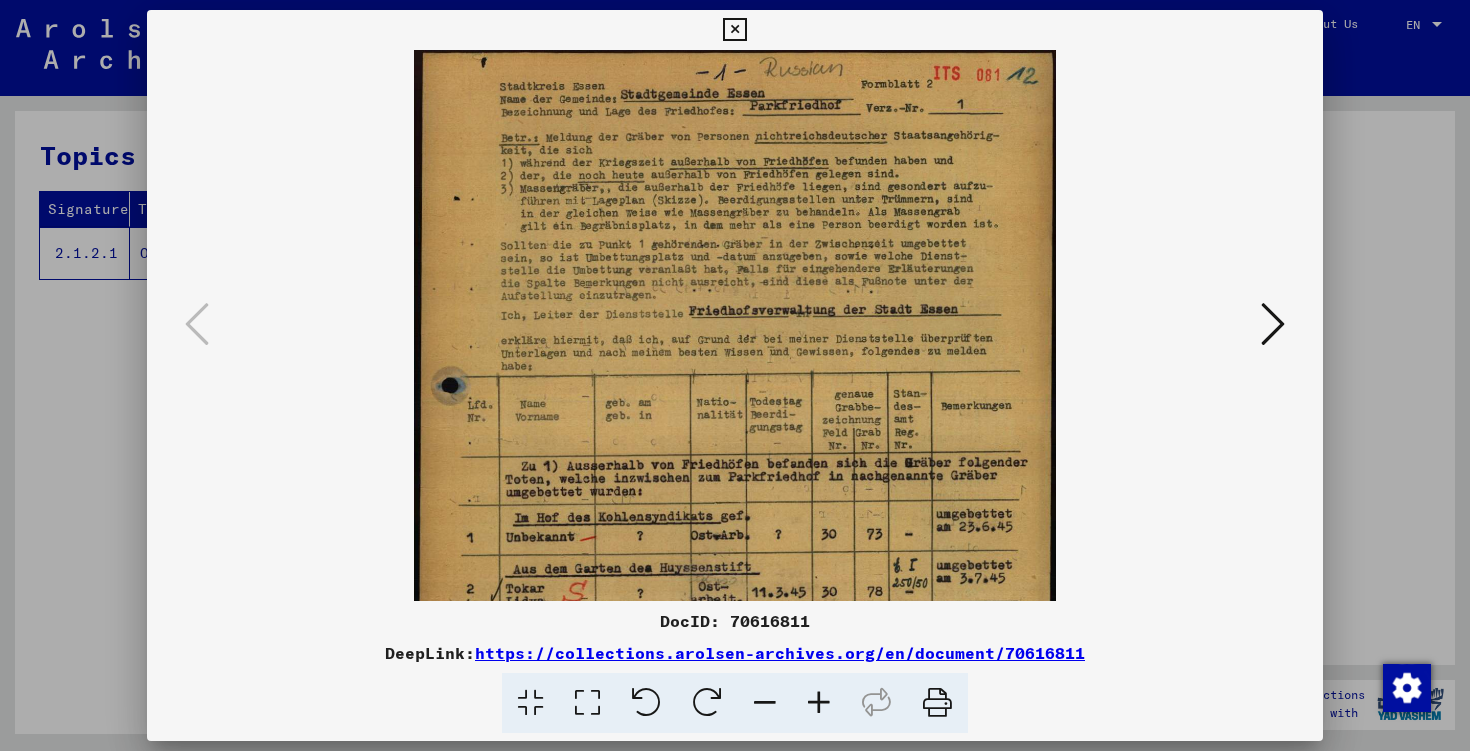 click at bounding box center (819, 703) 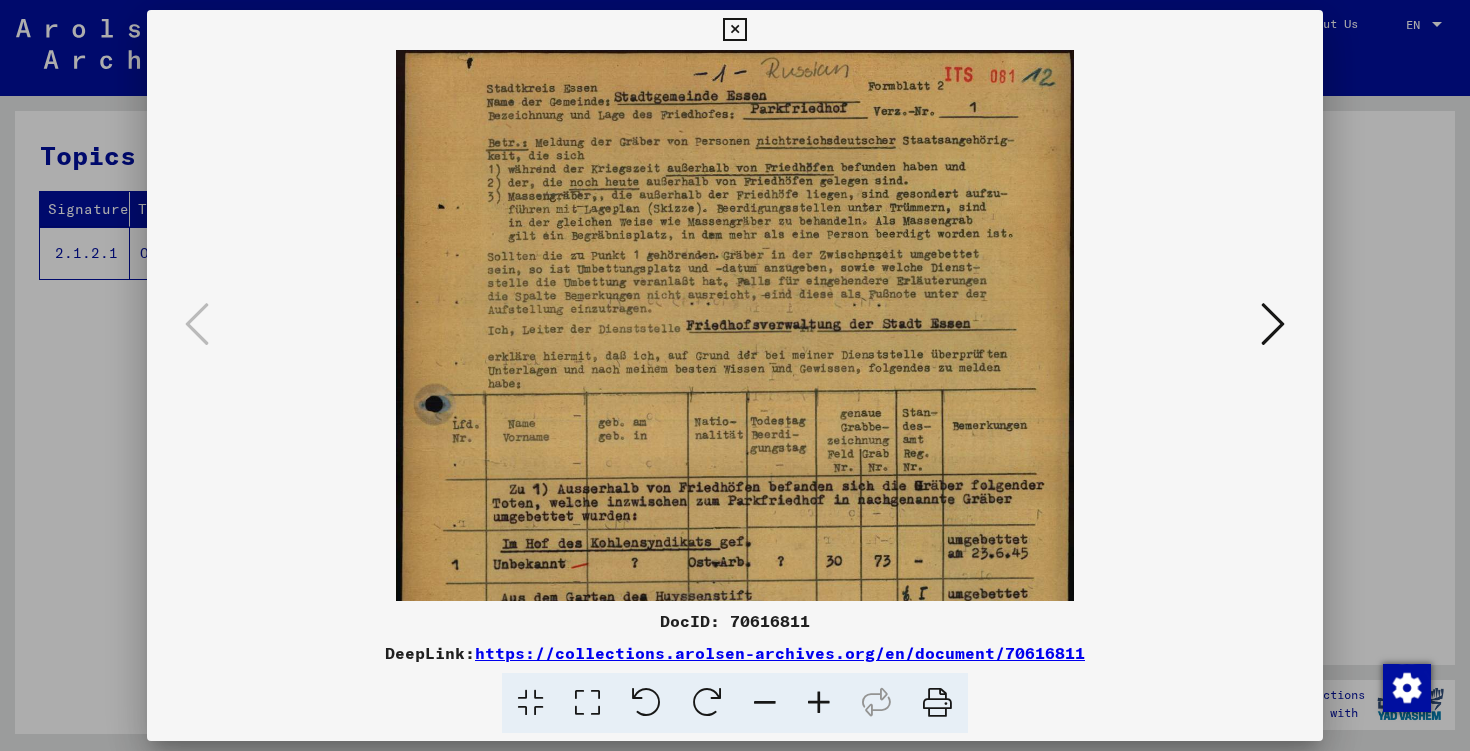click at bounding box center [819, 703] 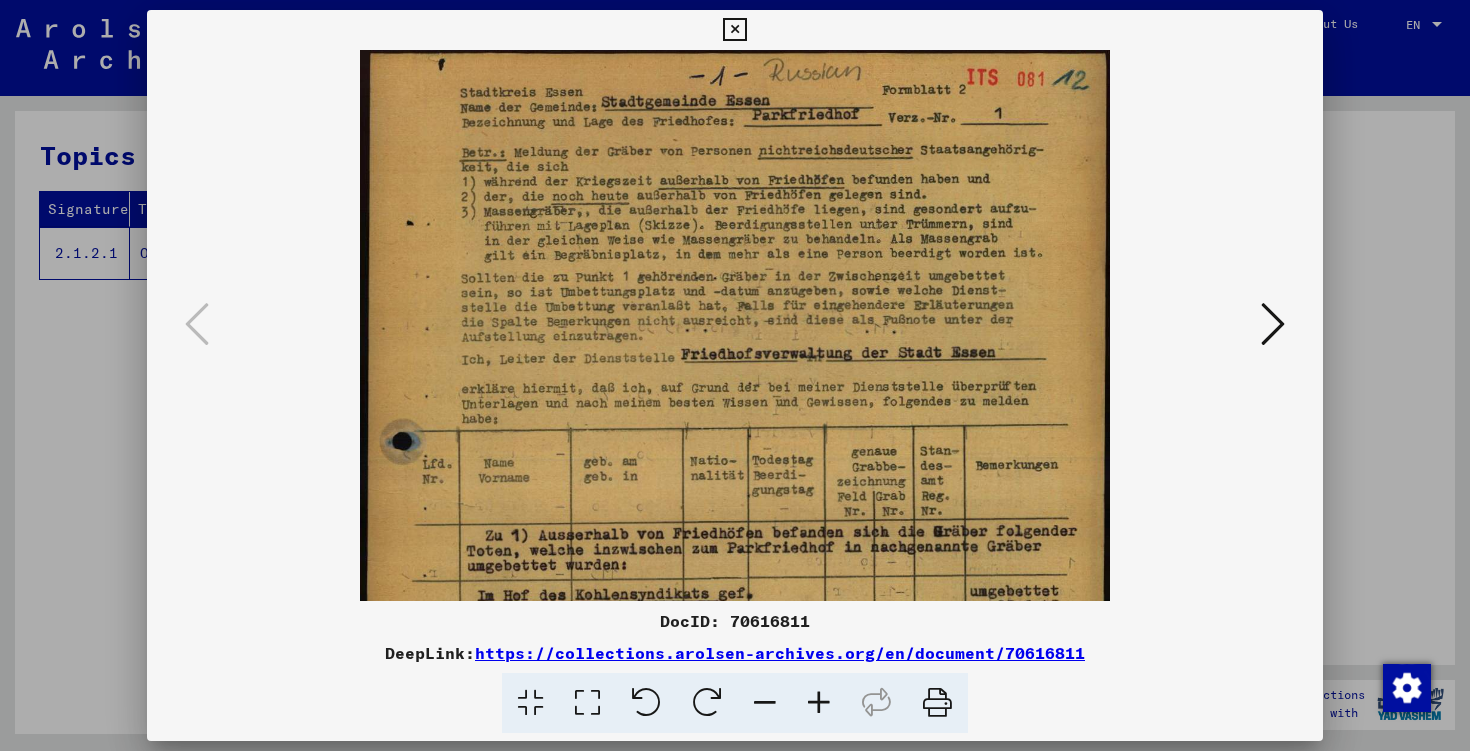 click at bounding box center (819, 703) 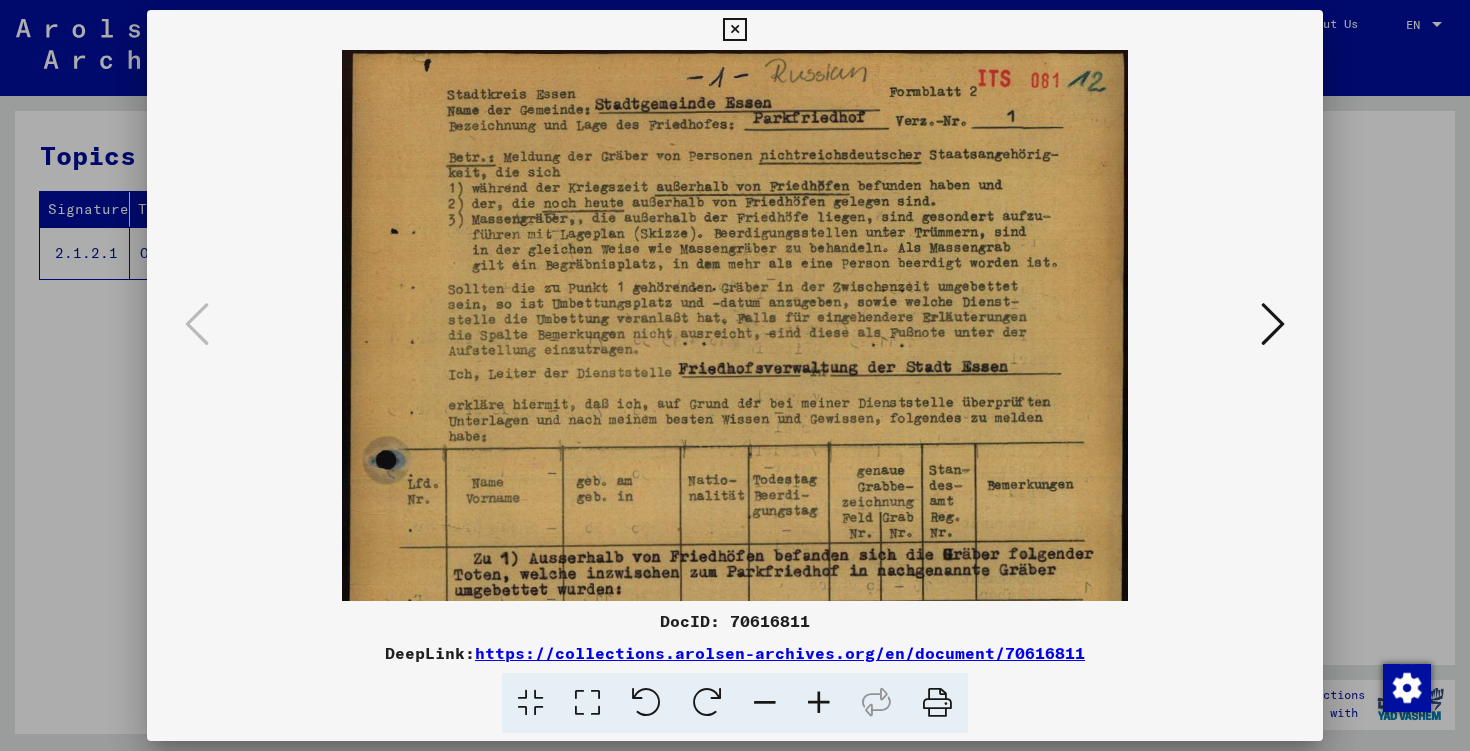 click at bounding box center (819, 703) 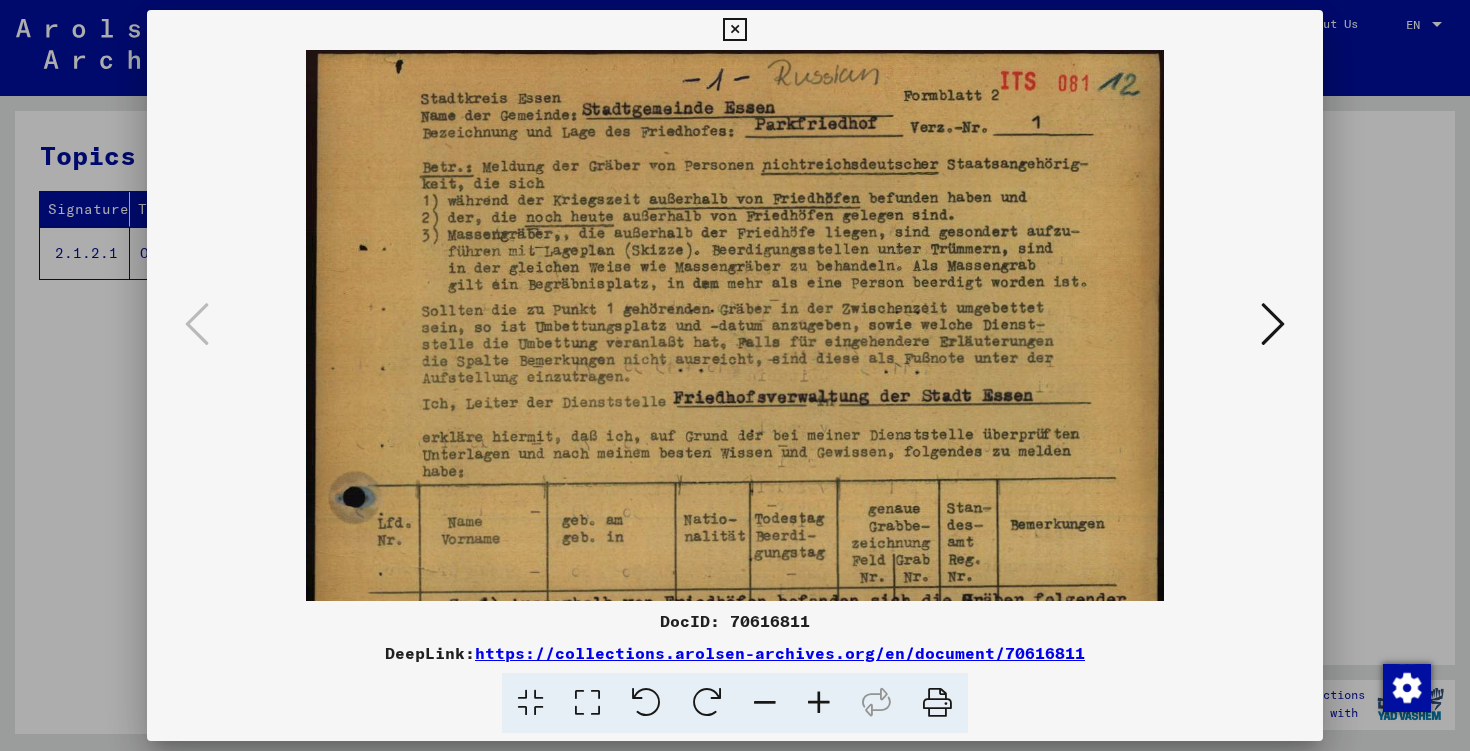 click at bounding box center [819, 703] 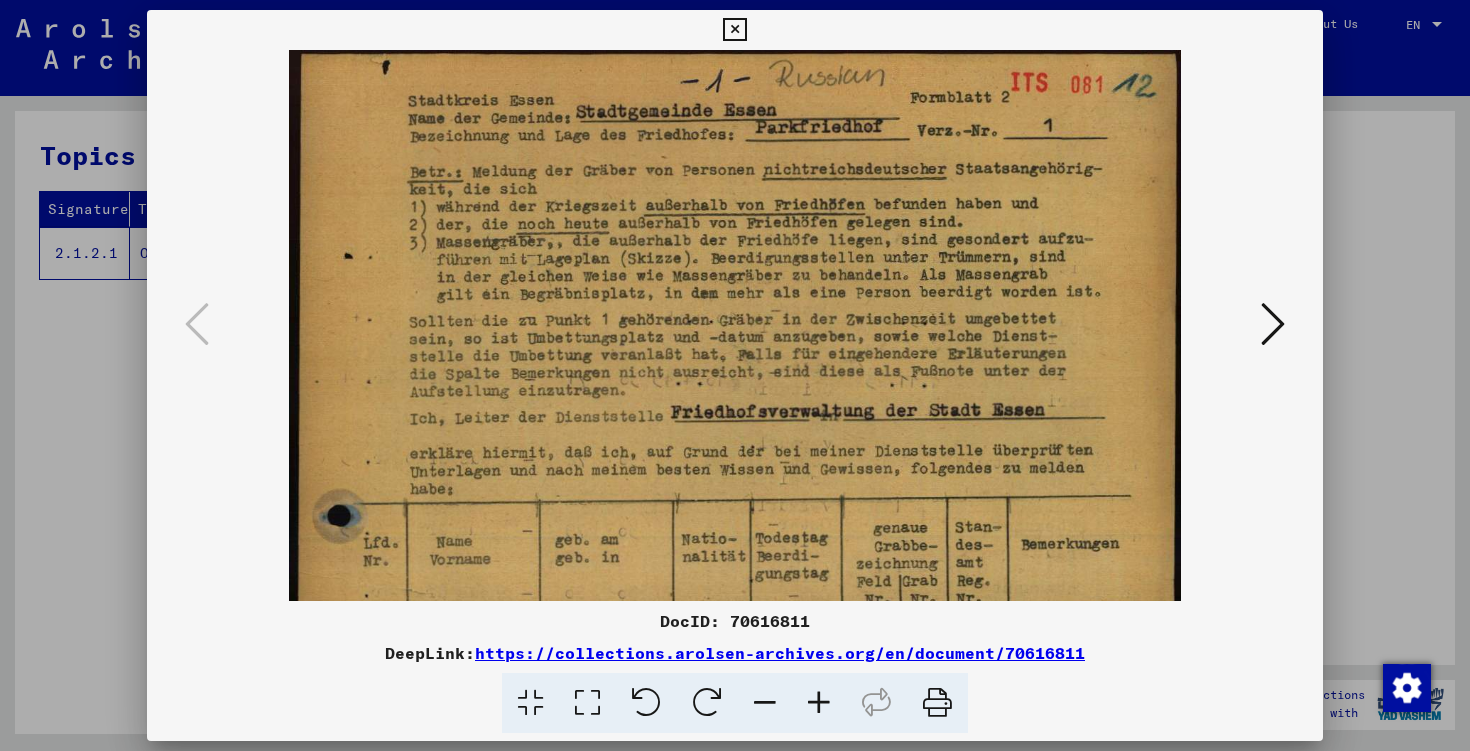 click at bounding box center (819, 703) 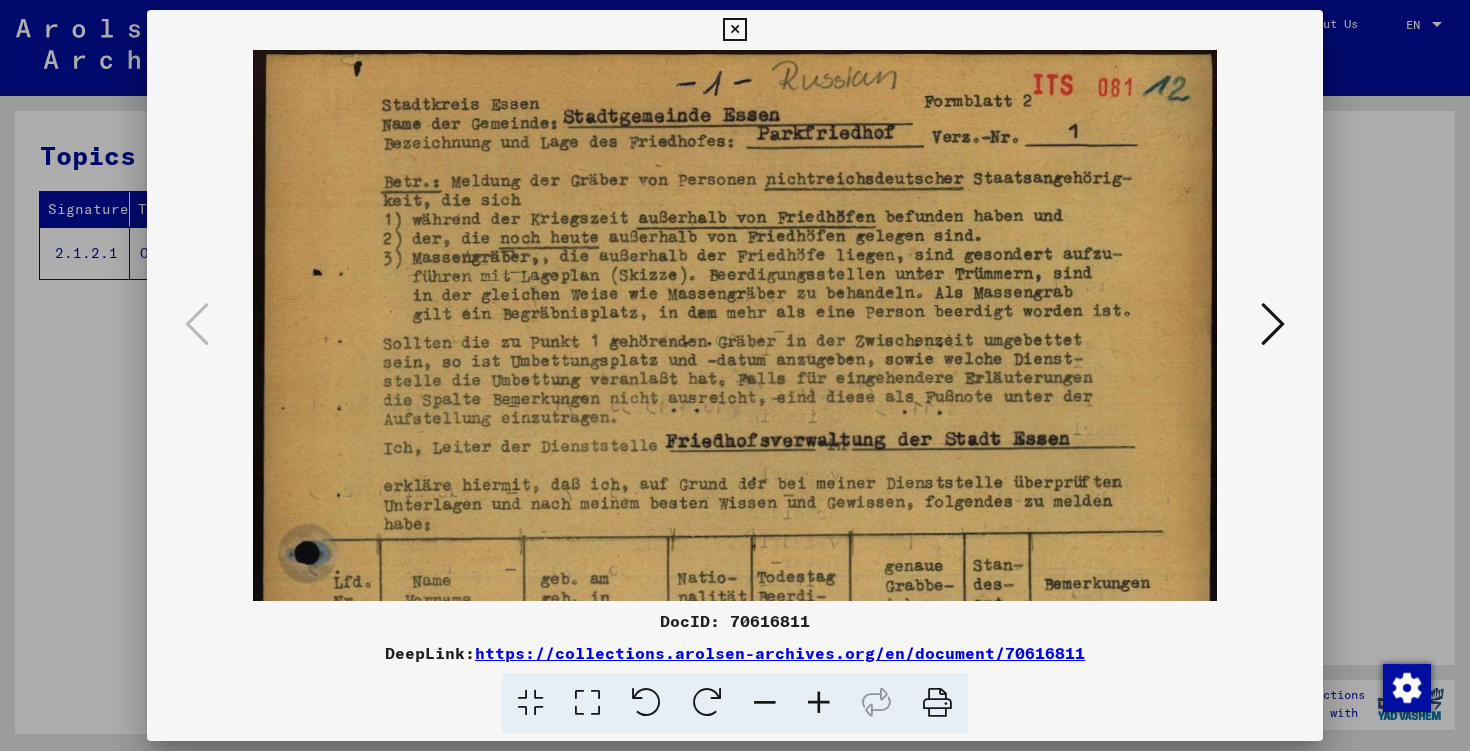 click at bounding box center [819, 703] 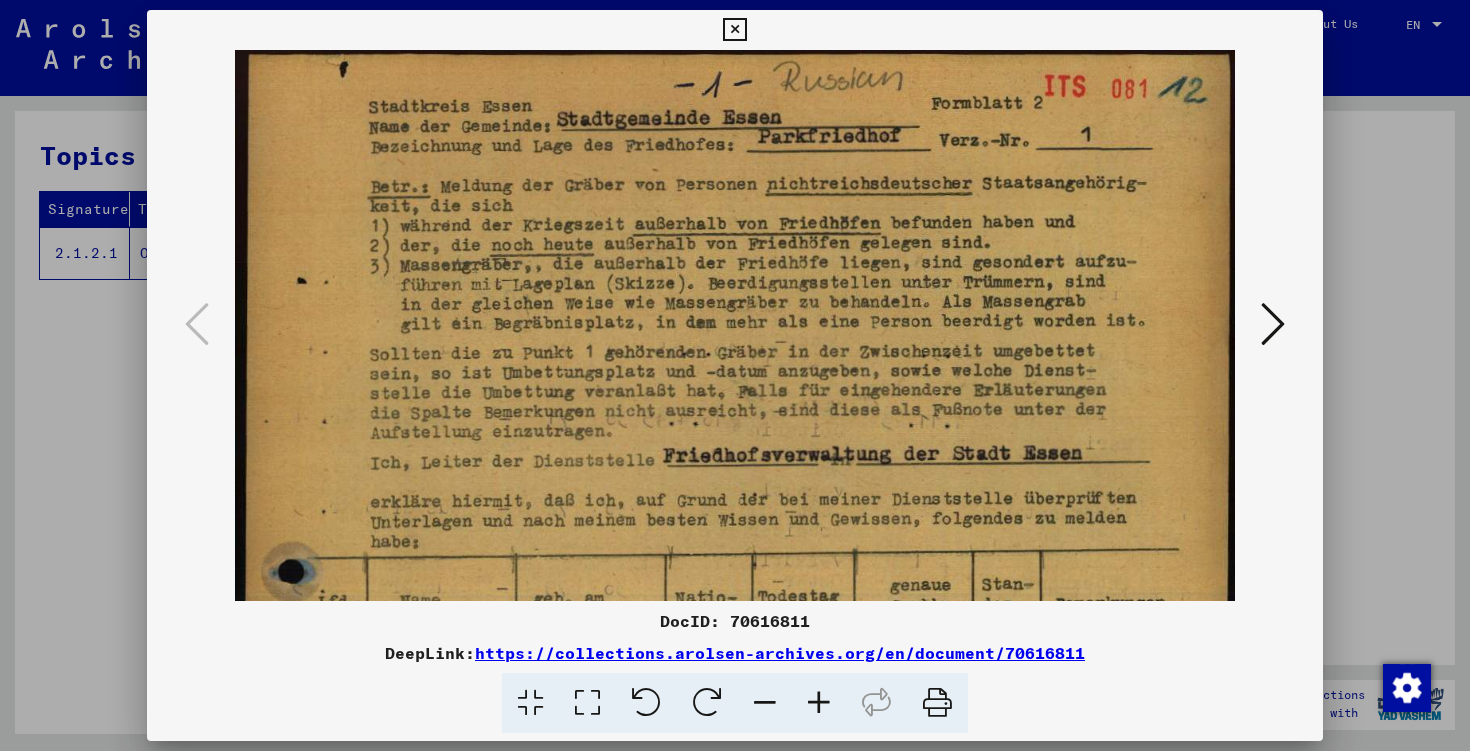click at bounding box center [819, 703] 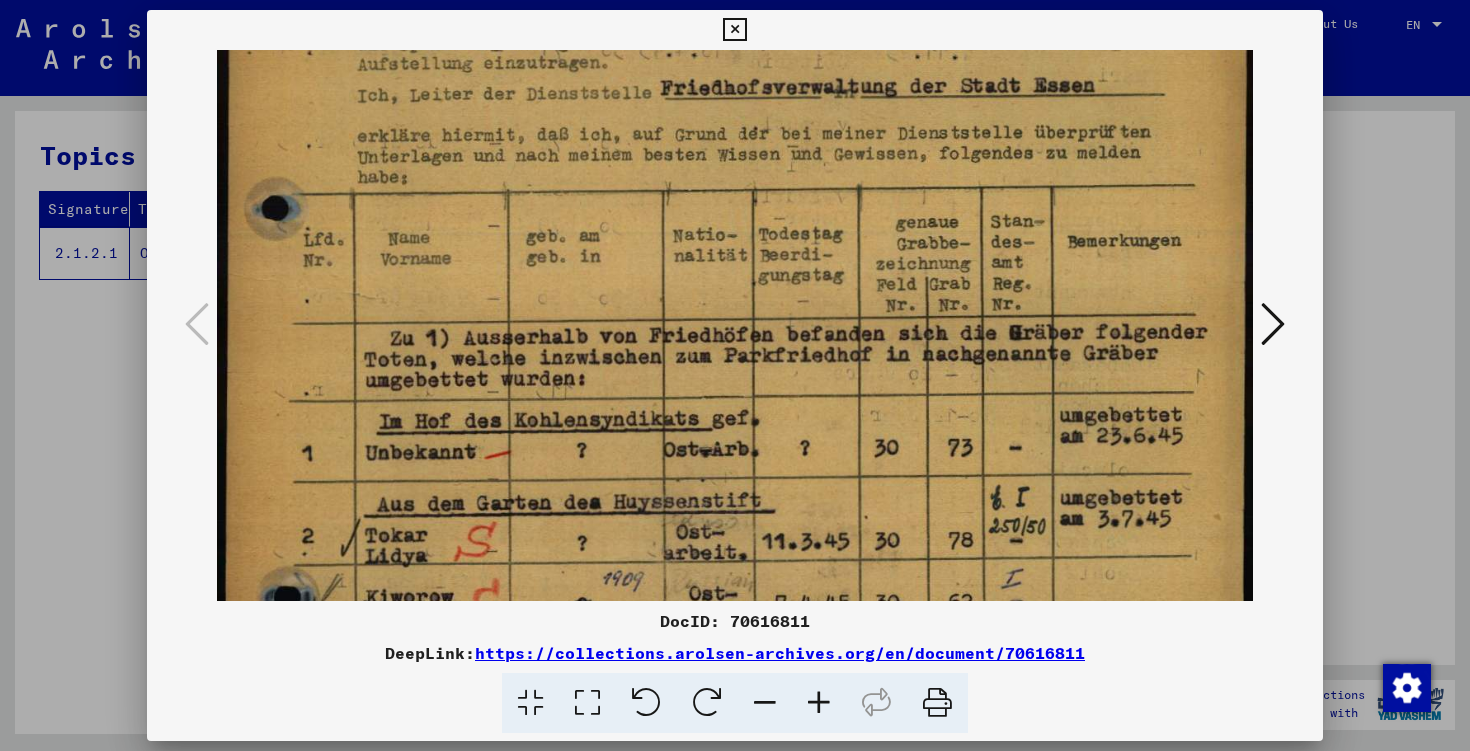 drag, startPoint x: 868, startPoint y: 350, endPoint x: 858, endPoint y: -32, distance: 382.13086 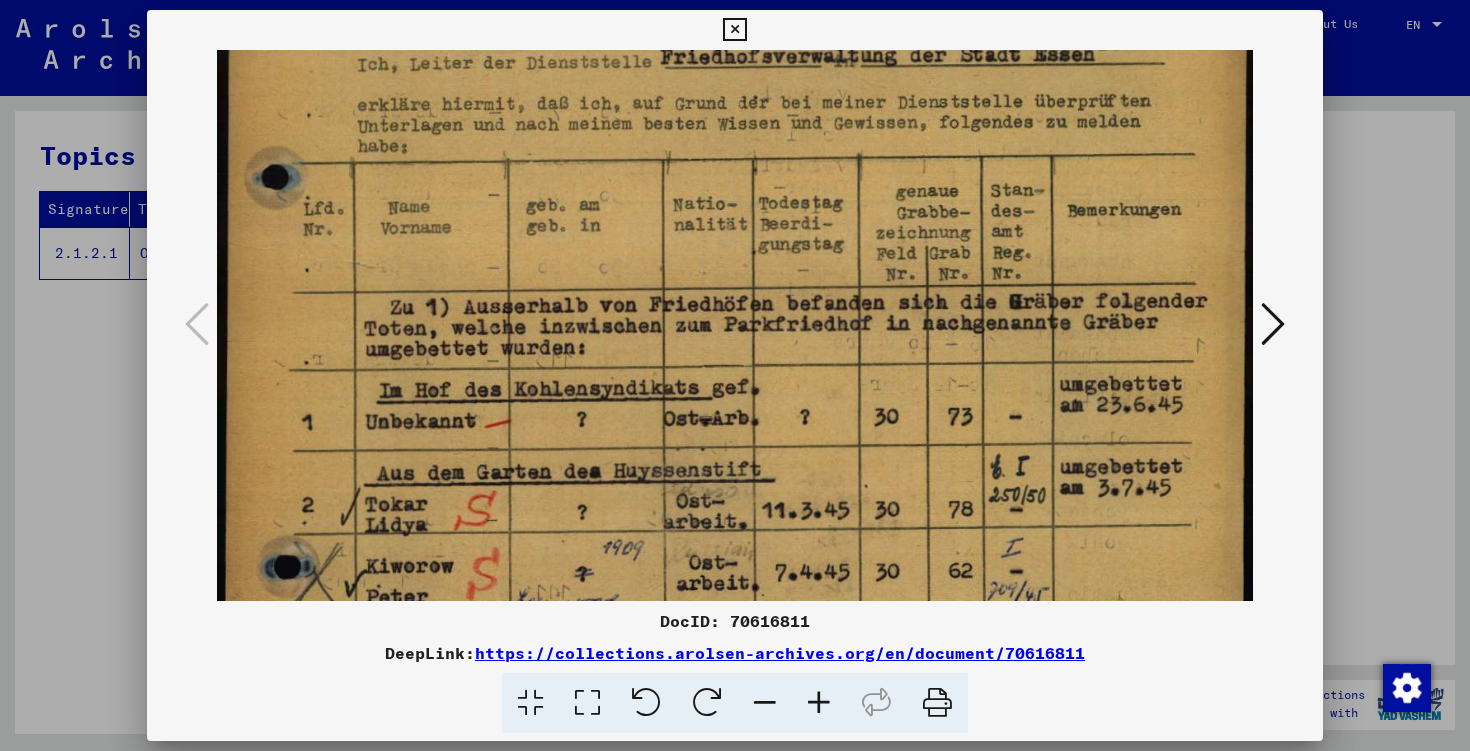 scroll, scrollTop: 433, scrollLeft: 0, axis: vertical 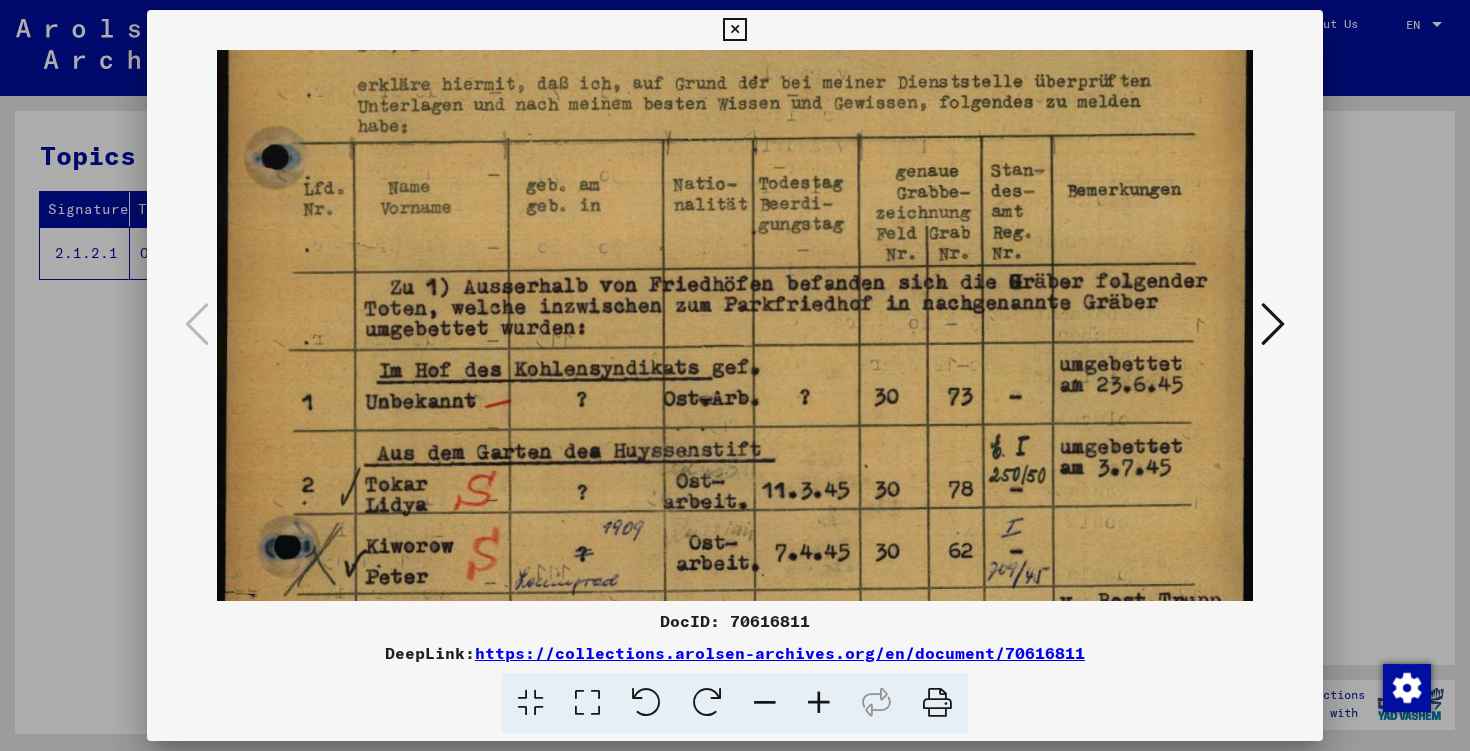 drag, startPoint x: 890, startPoint y: 245, endPoint x: 884, endPoint y: 209, distance: 36.496574 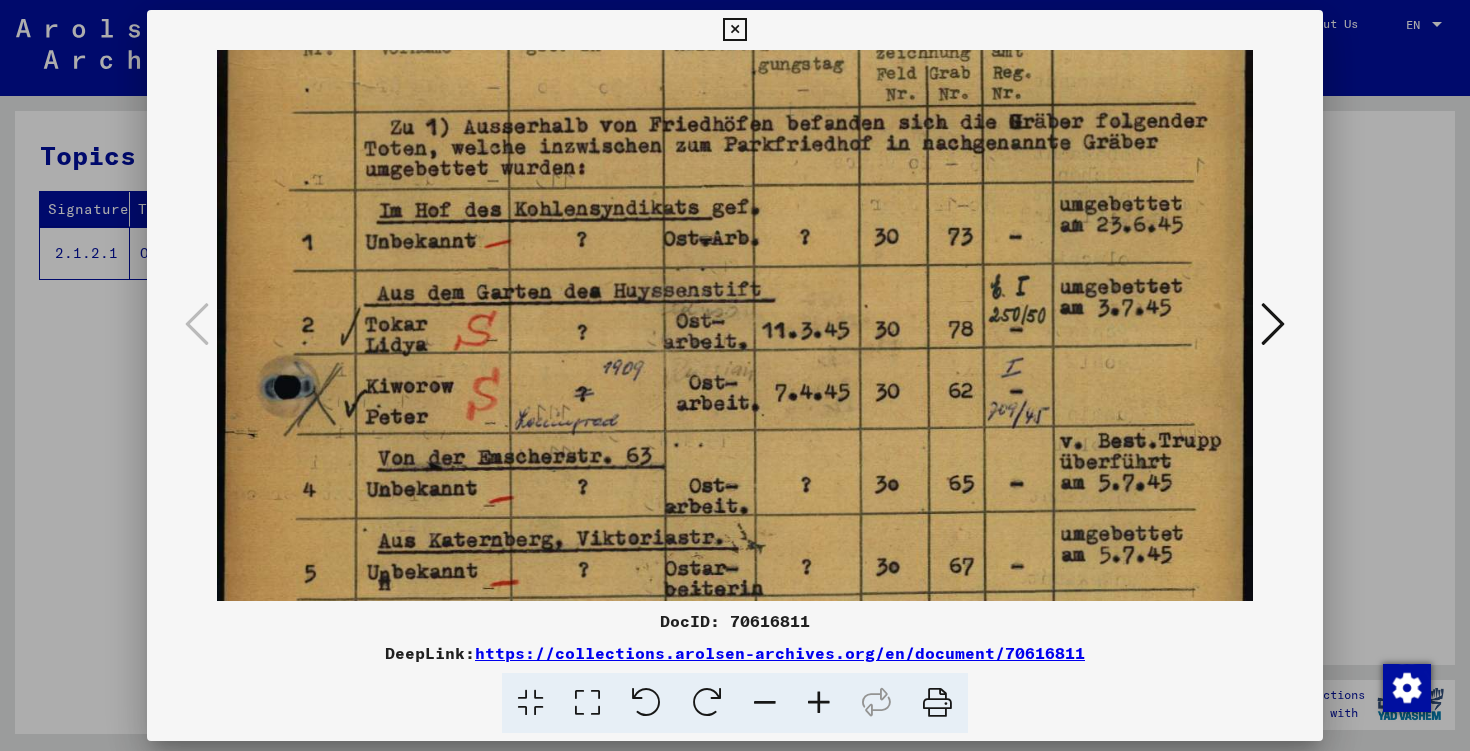 drag, startPoint x: 883, startPoint y: 290, endPoint x: 882, endPoint y: 137, distance: 153.00327 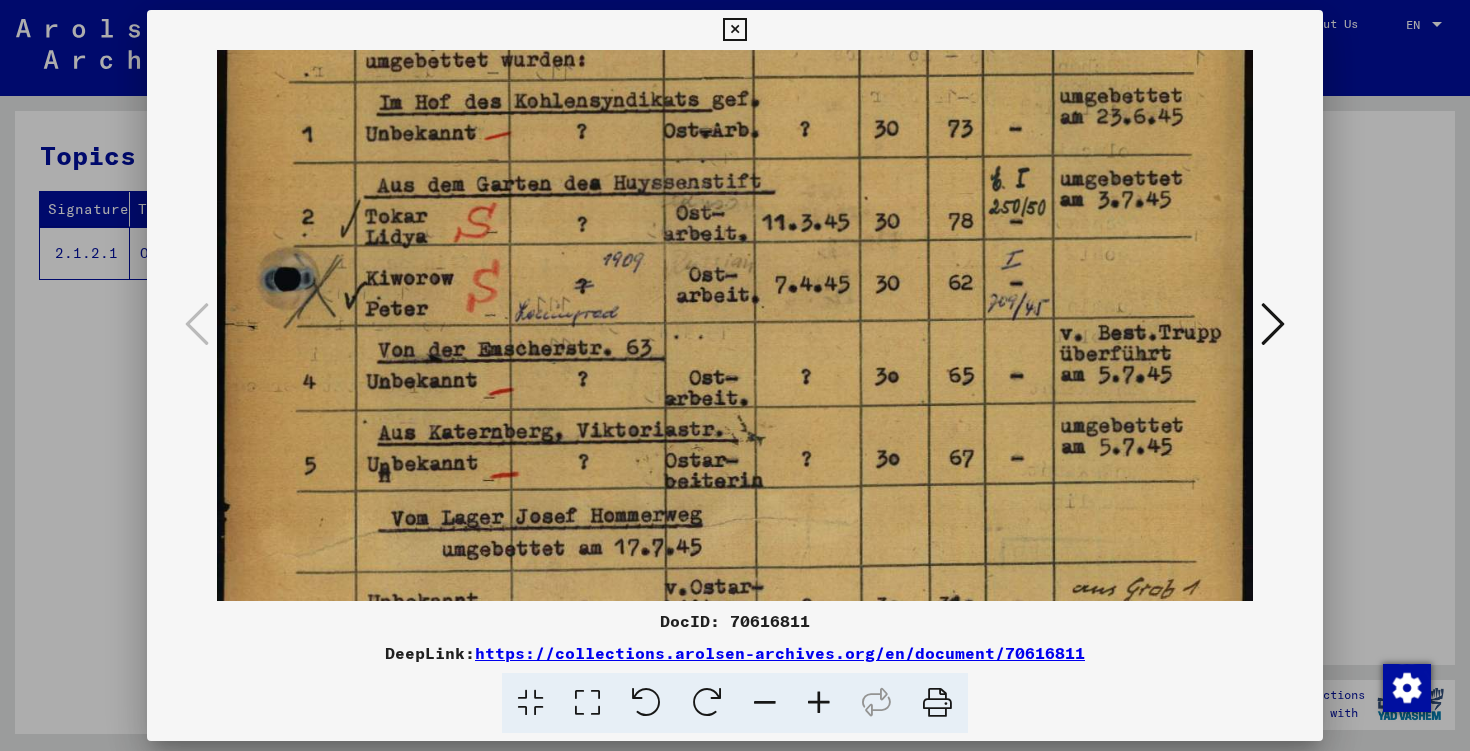 scroll, scrollTop: 710, scrollLeft: 0, axis: vertical 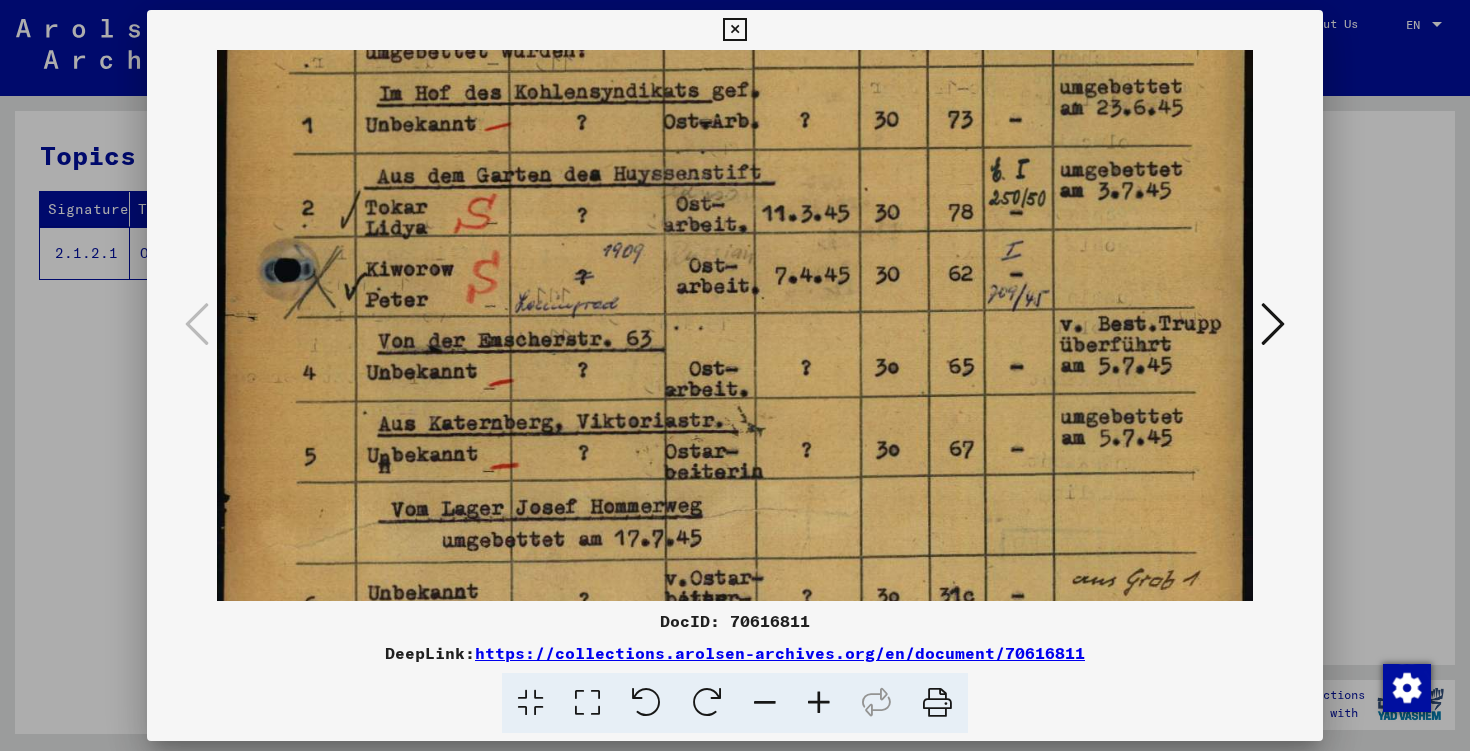 drag, startPoint x: 881, startPoint y: 166, endPoint x: 901, endPoint y: 47, distance: 120.66897 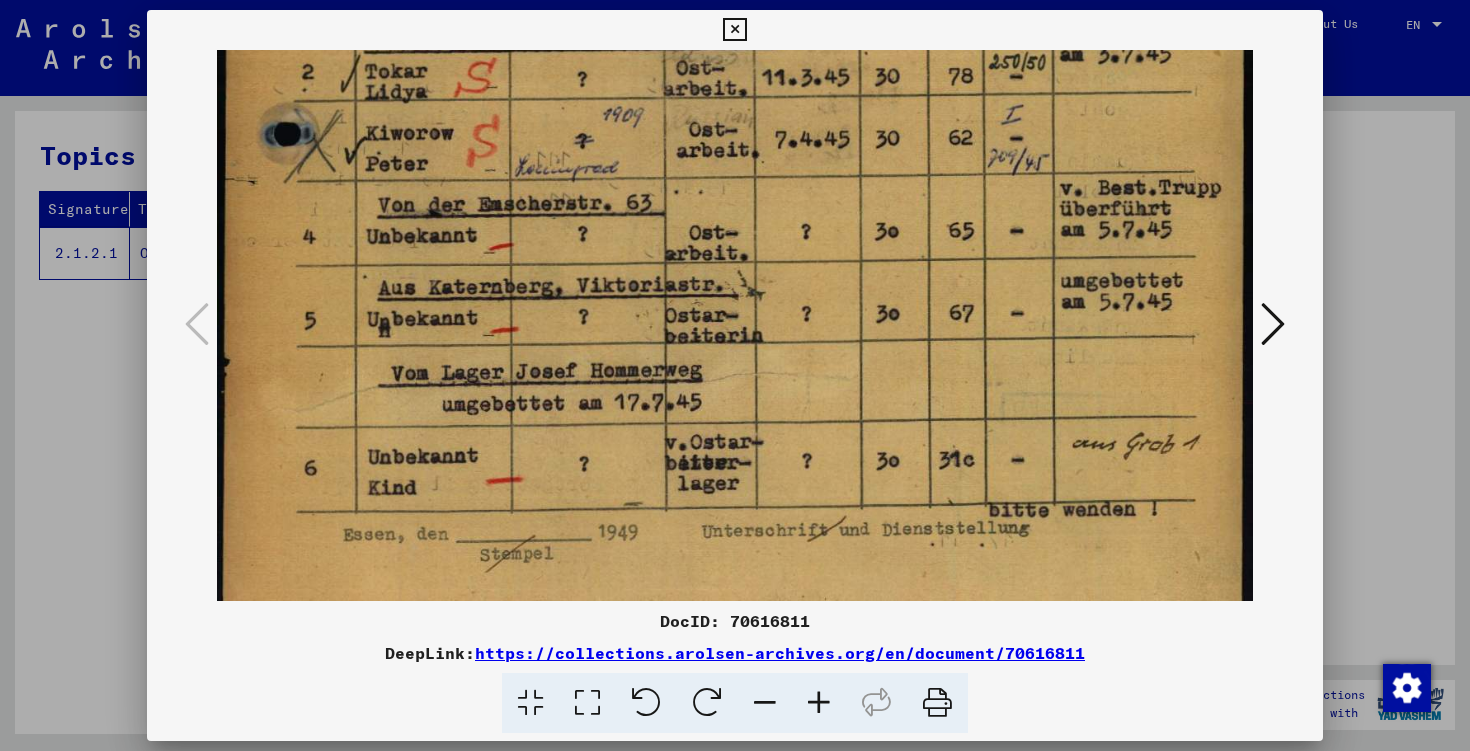 scroll, scrollTop: 847, scrollLeft: 0, axis: vertical 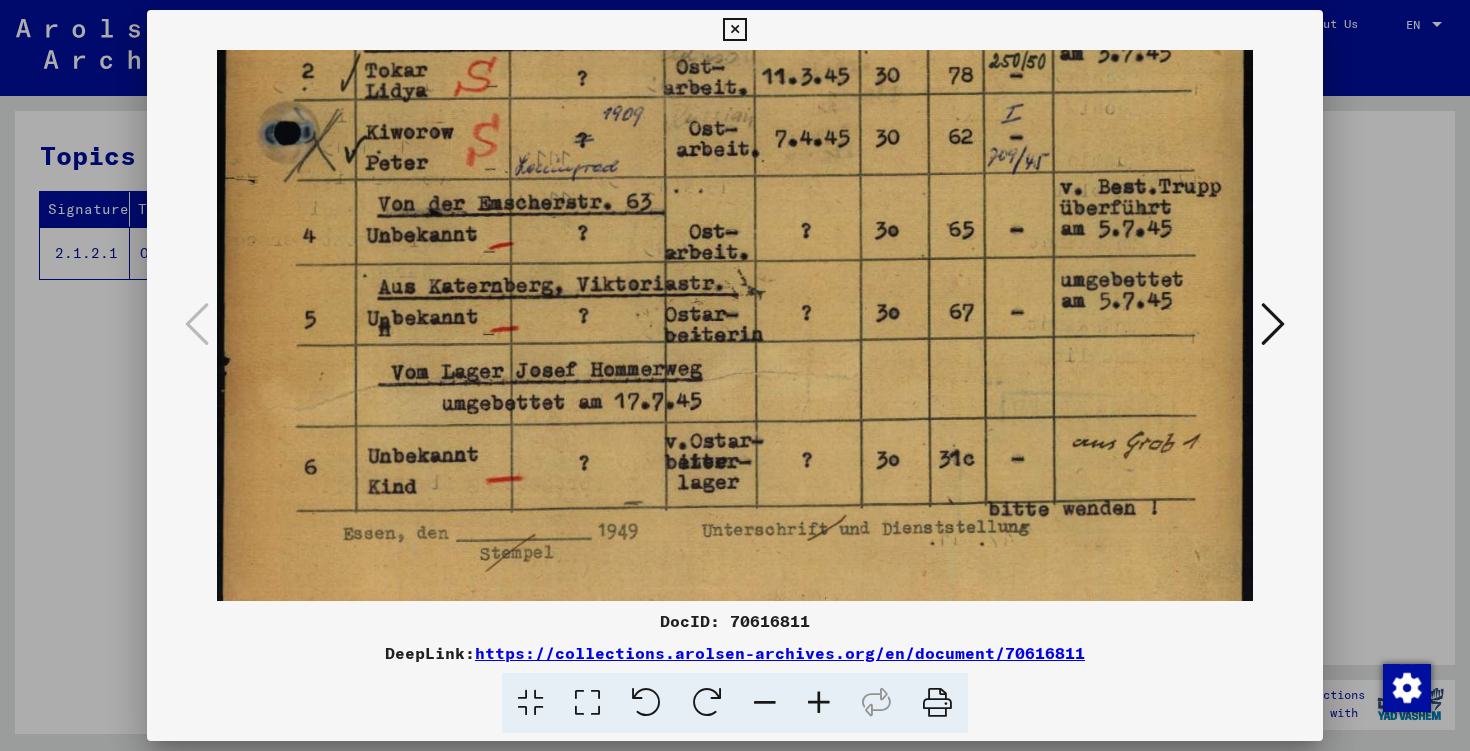 drag, startPoint x: 885, startPoint y: 226, endPoint x: 887, endPoint y: 88, distance: 138.0145 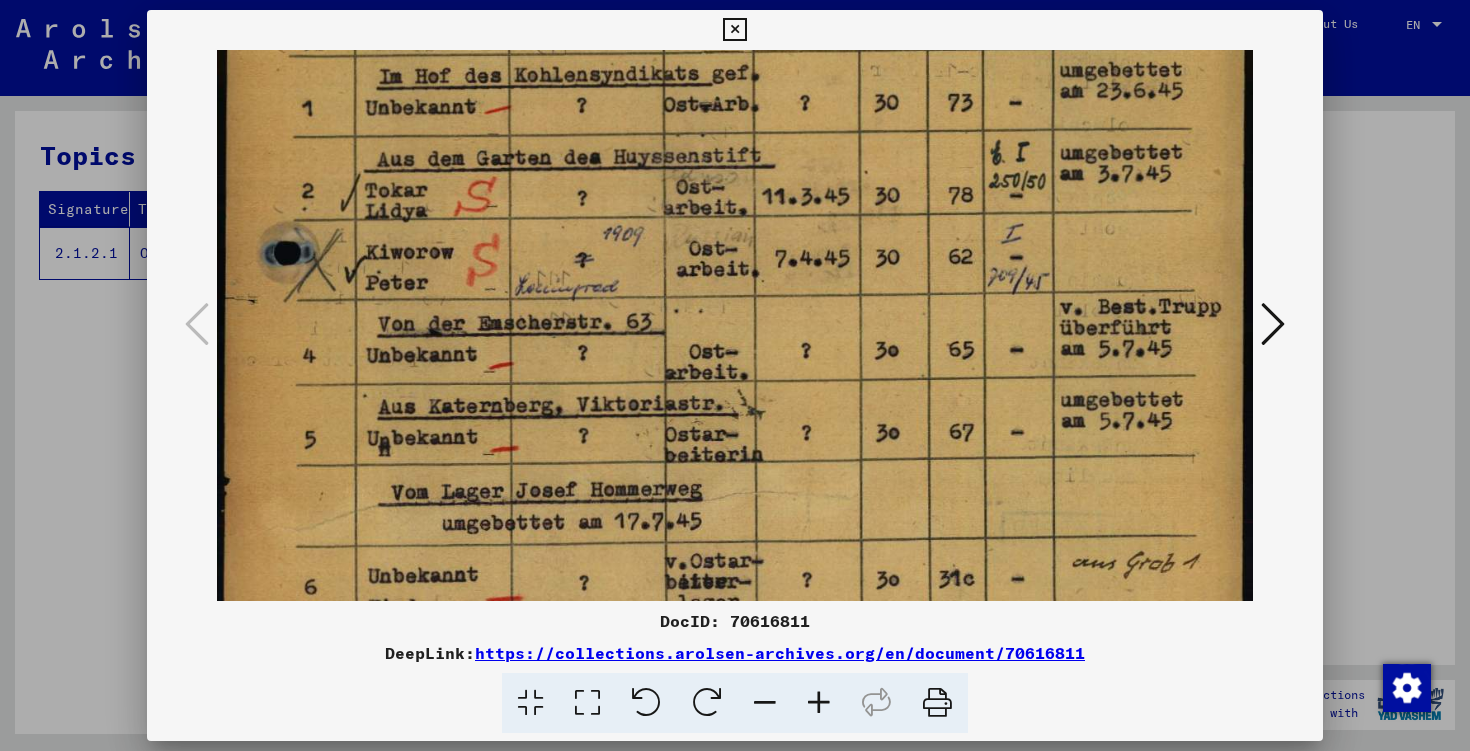 scroll, scrollTop: 702, scrollLeft: 0, axis: vertical 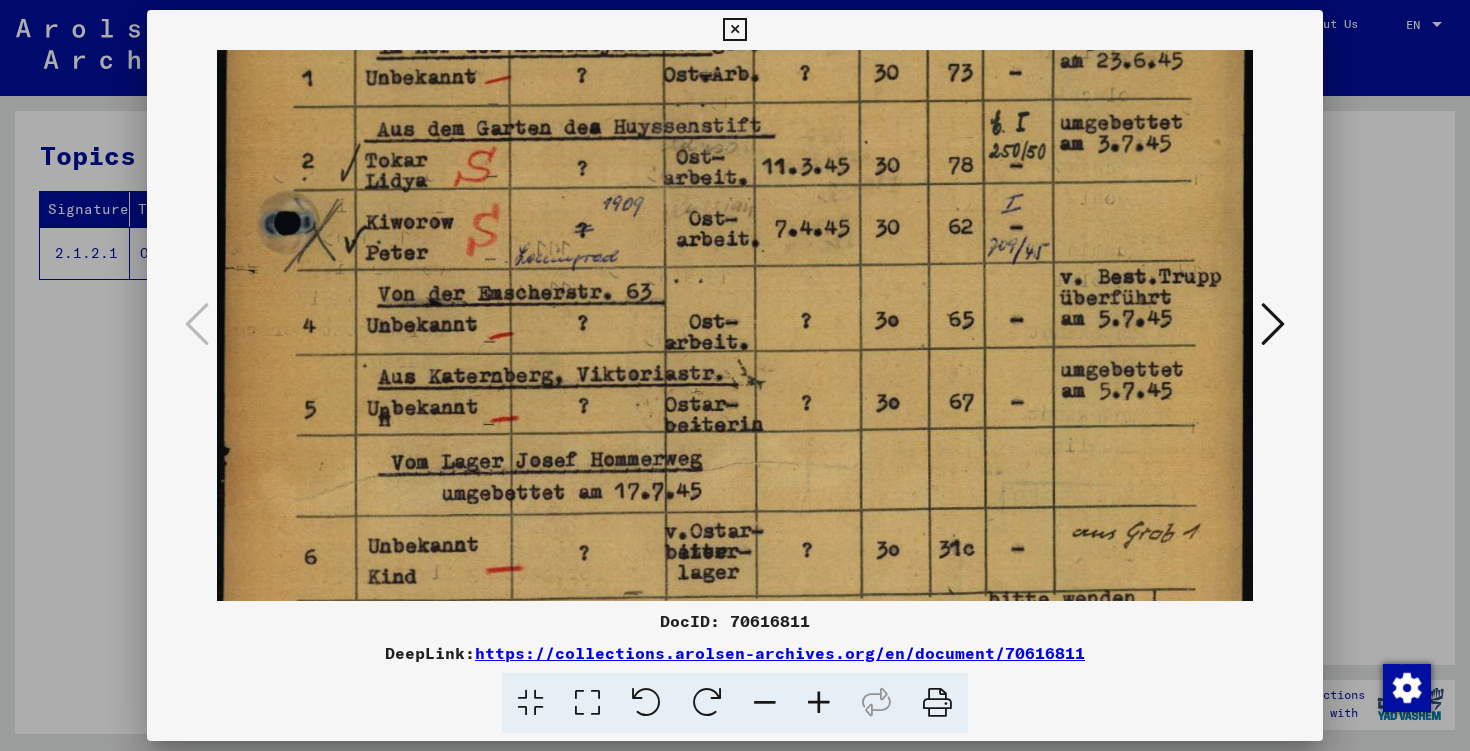 drag, startPoint x: 663, startPoint y: 120, endPoint x: 663, endPoint y: 143, distance: 23 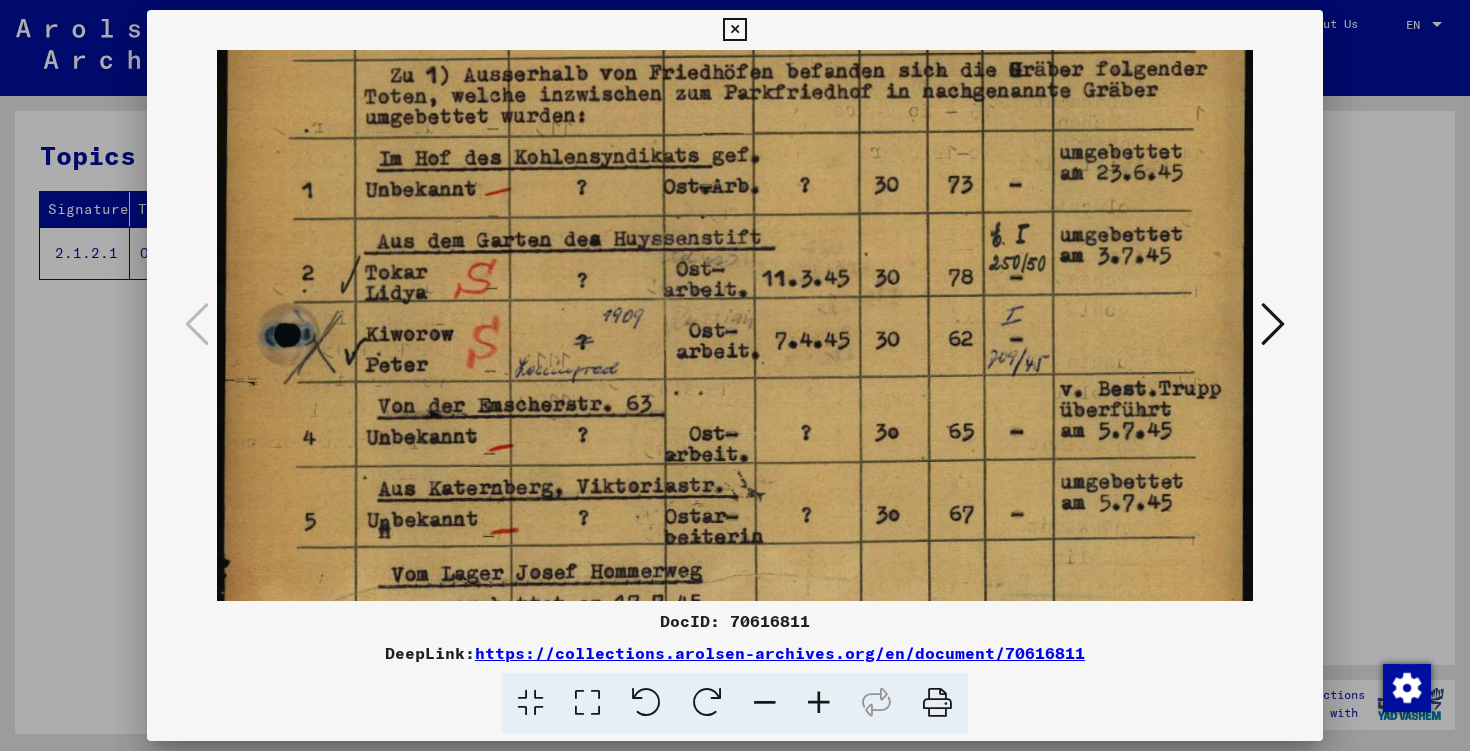scroll, scrollTop: 631, scrollLeft: 0, axis: vertical 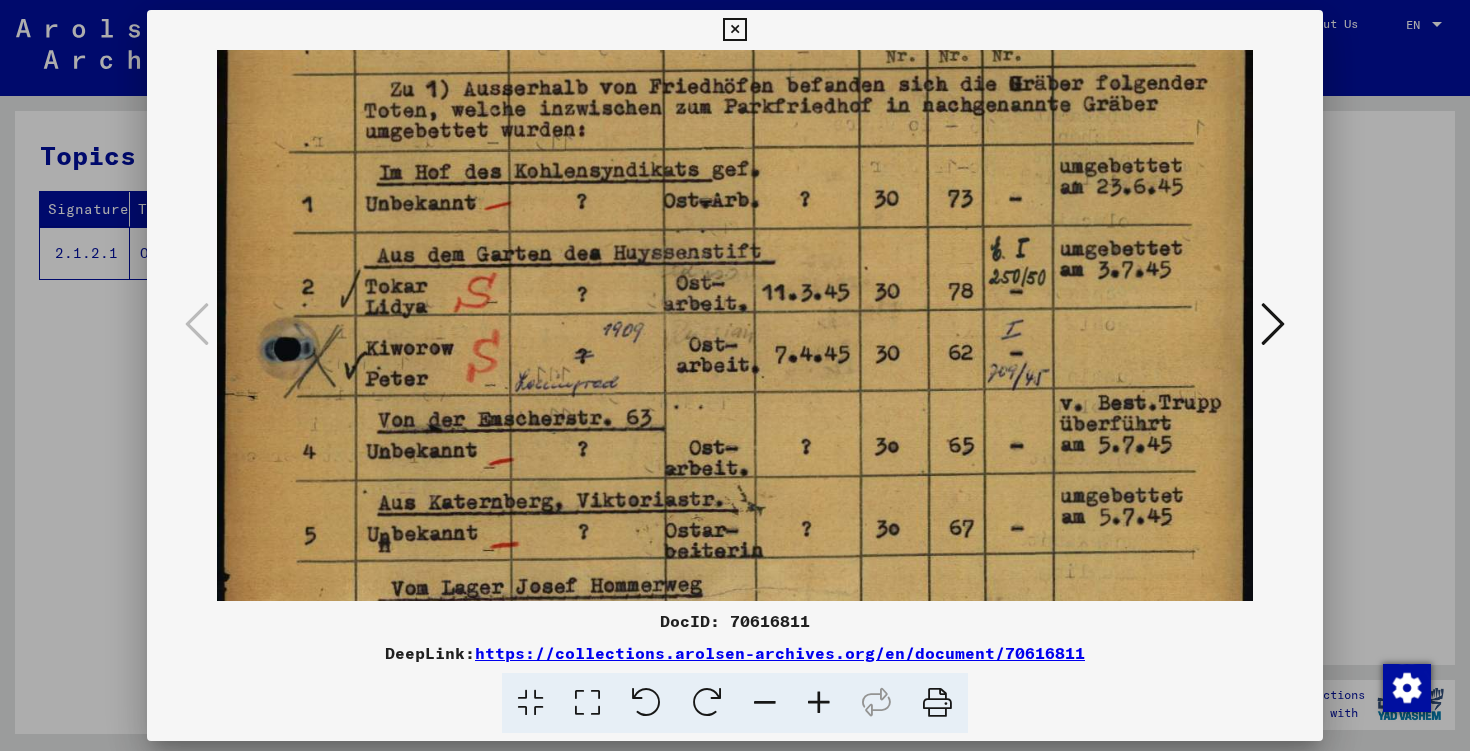 drag, startPoint x: 653, startPoint y: 264, endPoint x: 664, endPoint y: 420, distance: 156.38734 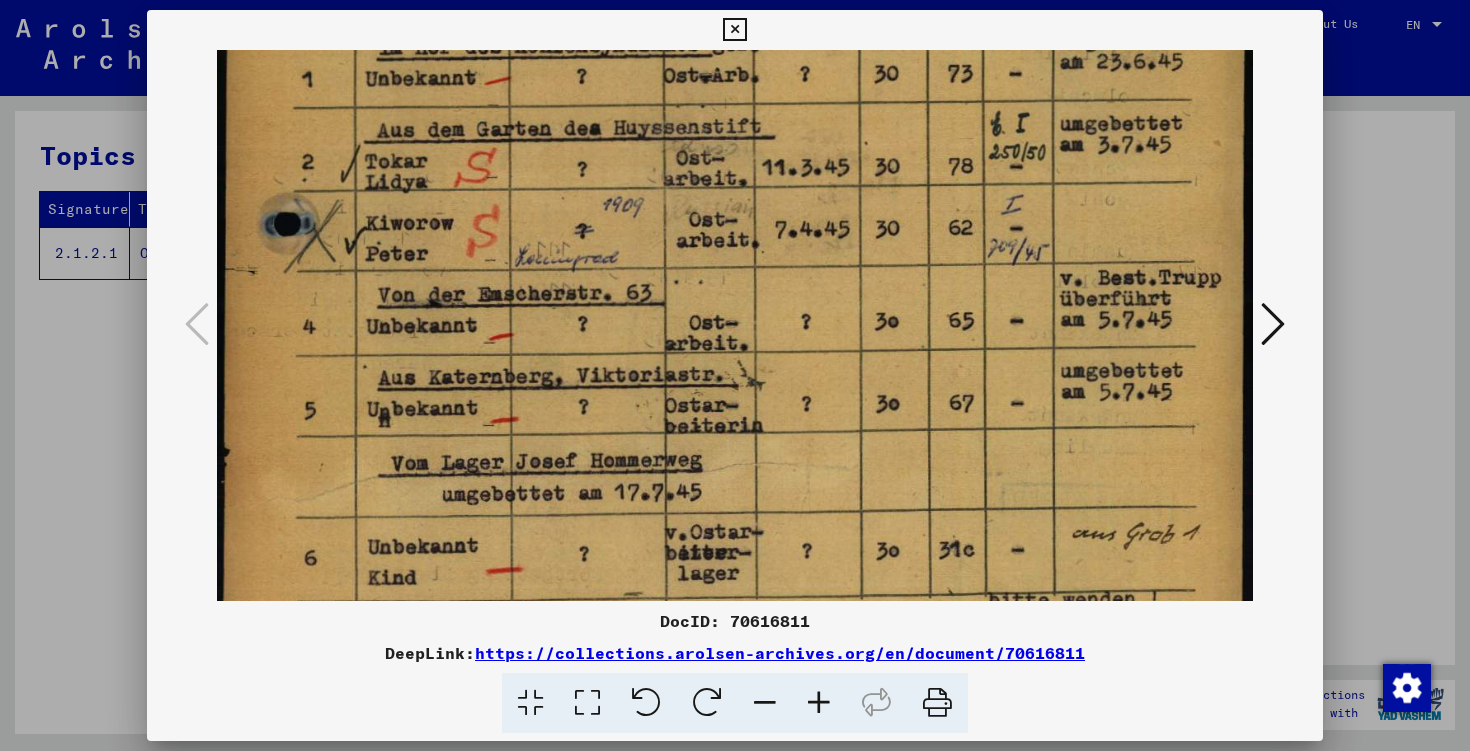 drag, startPoint x: 766, startPoint y: 342, endPoint x: 782, endPoint y: 221, distance: 122.05327 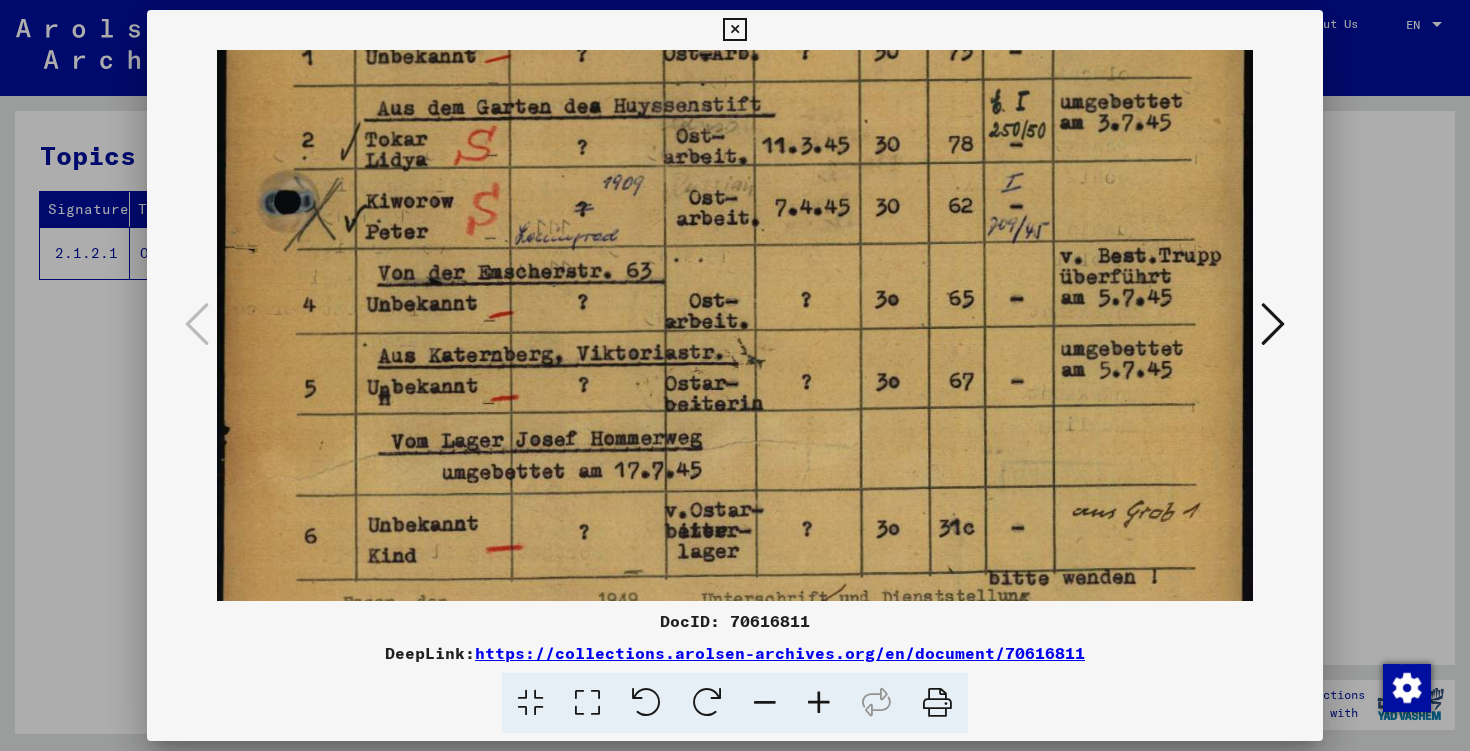 scroll, scrollTop: 777, scrollLeft: 0, axis: vertical 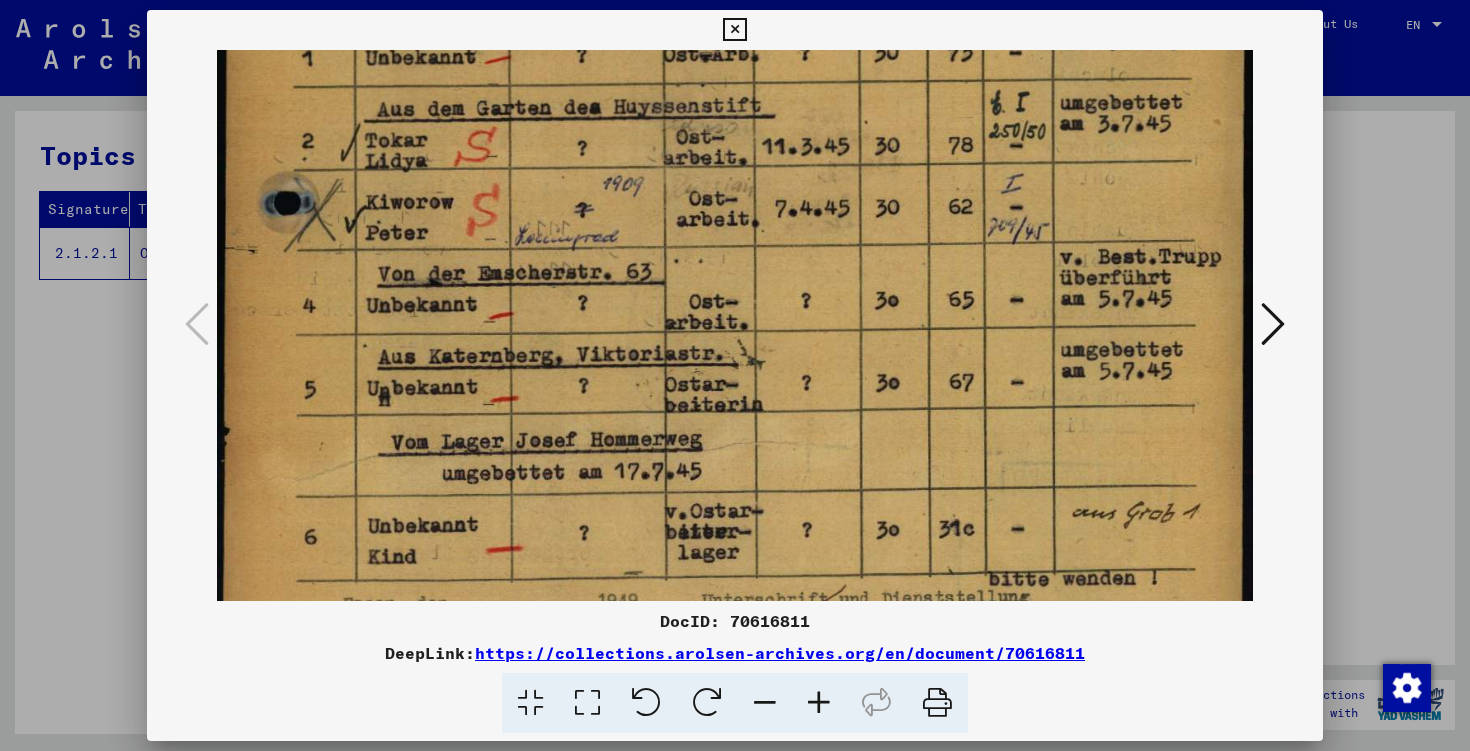 drag, startPoint x: 777, startPoint y: 250, endPoint x: 777, endPoint y: 229, distance: 21 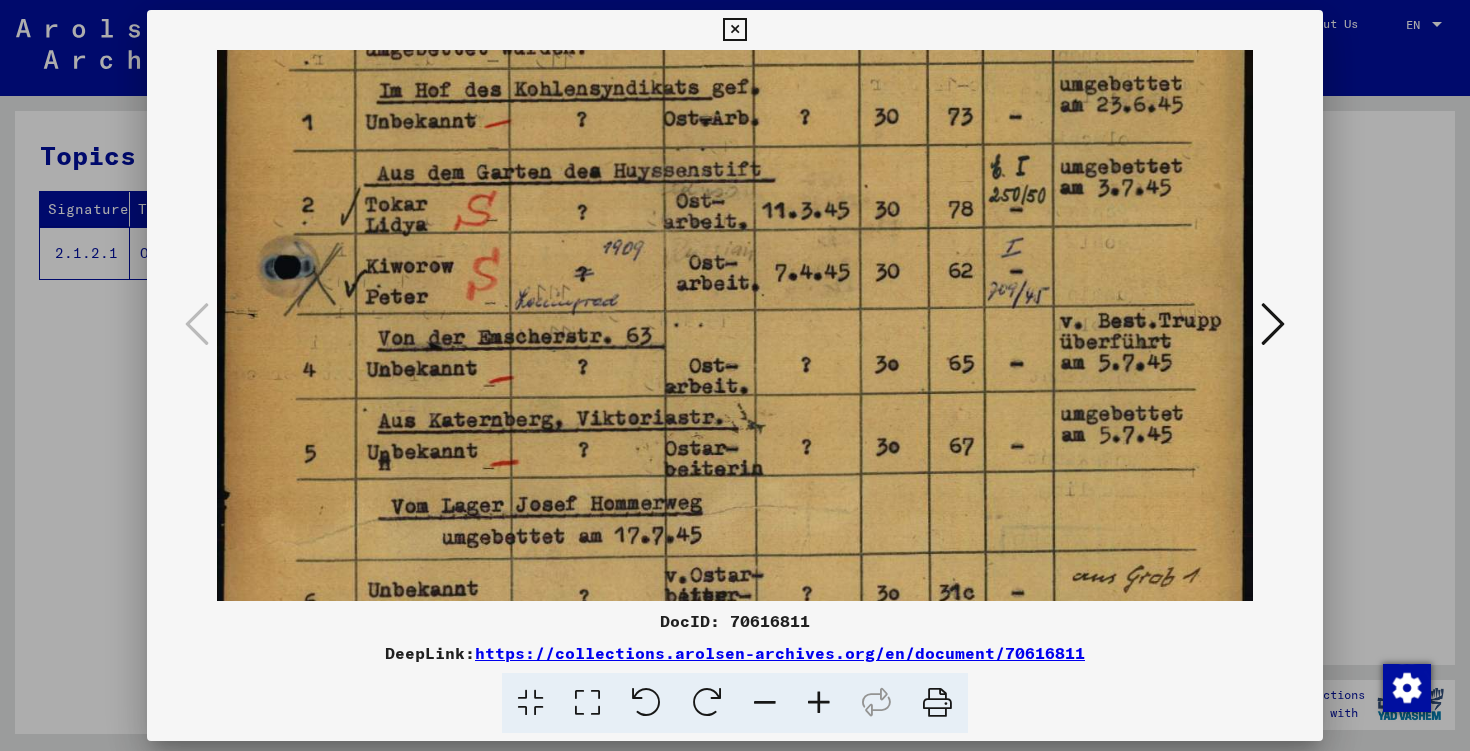 scroll, scrollTop: 711, scrollLeft: 0, axis: vertical 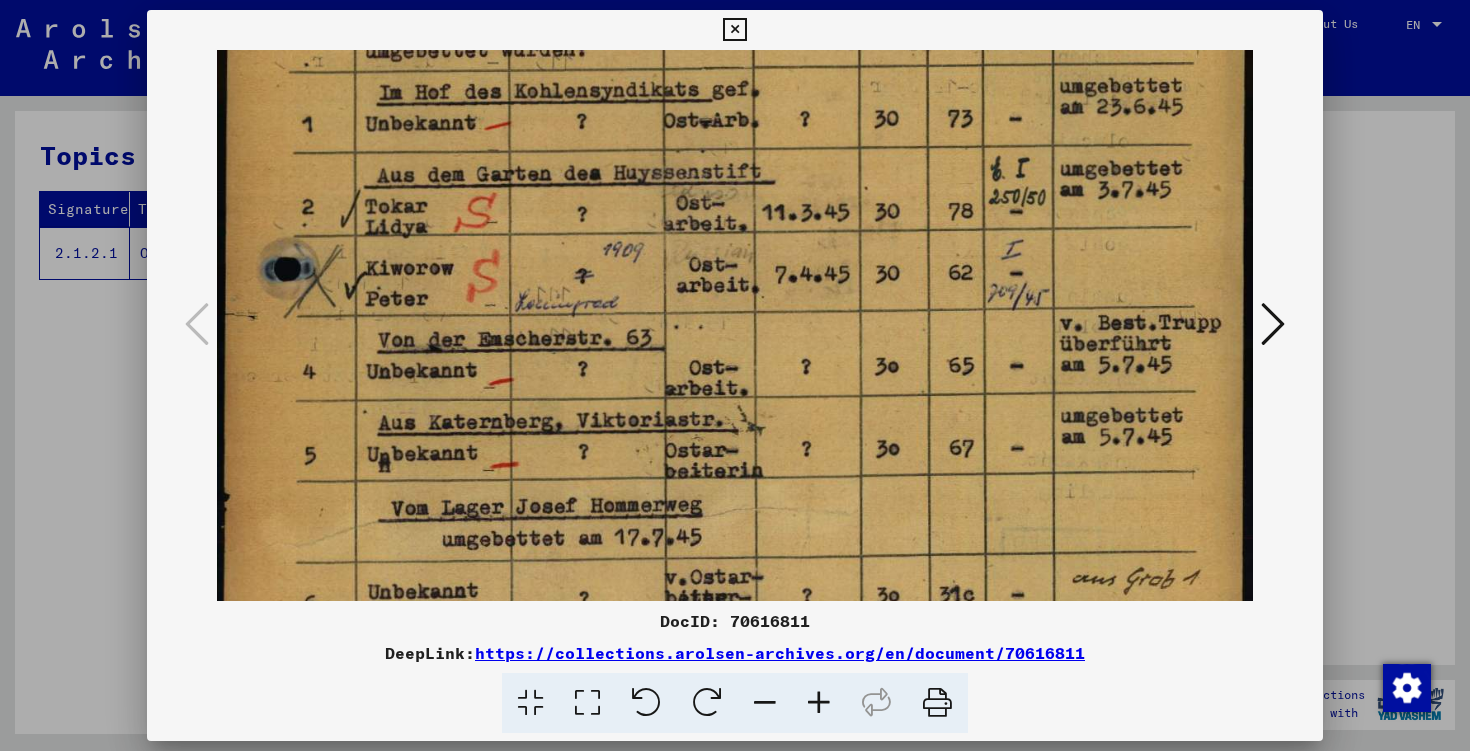drag, startPoint x: 777, startPoint y: 229, endPoint x: 789, endPoint y: 295, distance: 67.08204 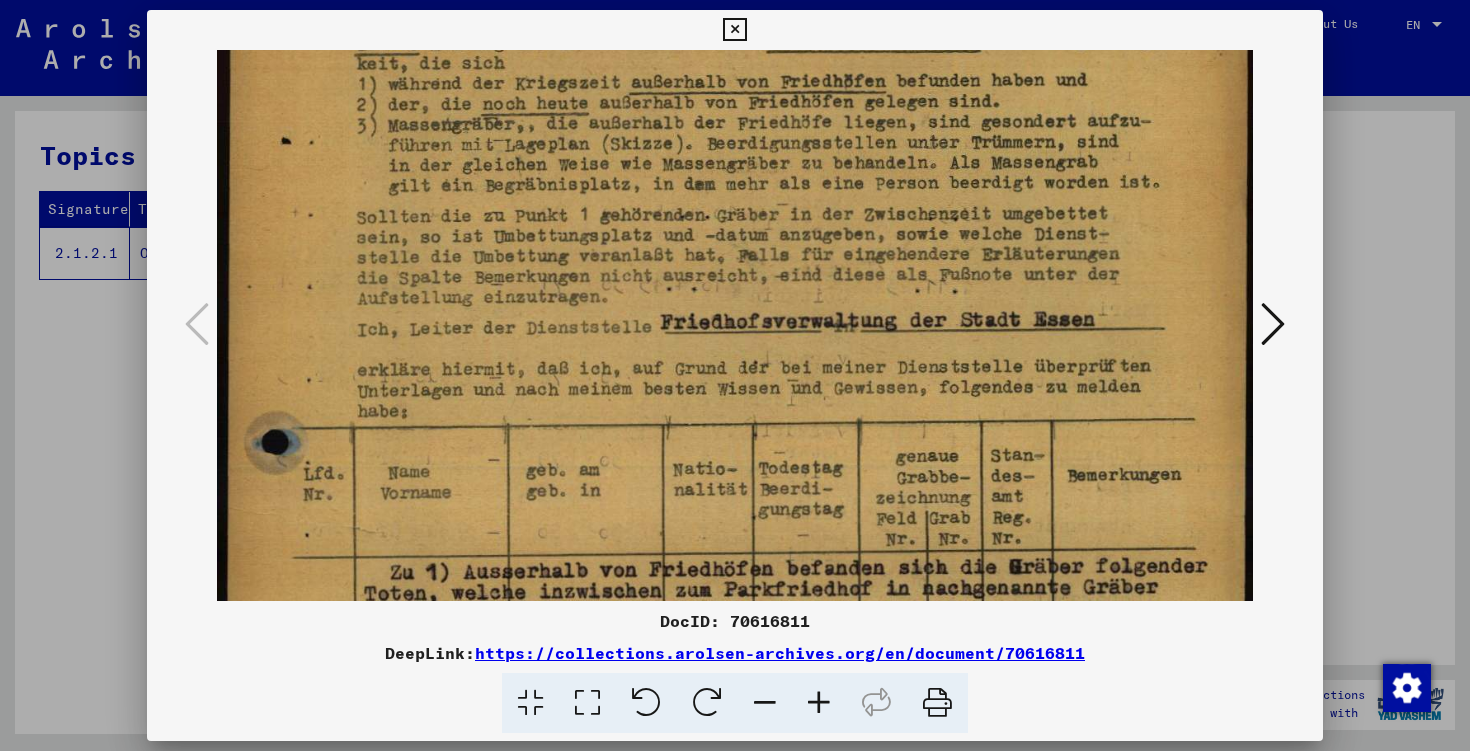 scroll, scrollTop: 137, scrollLeft: 0, axis: vertical 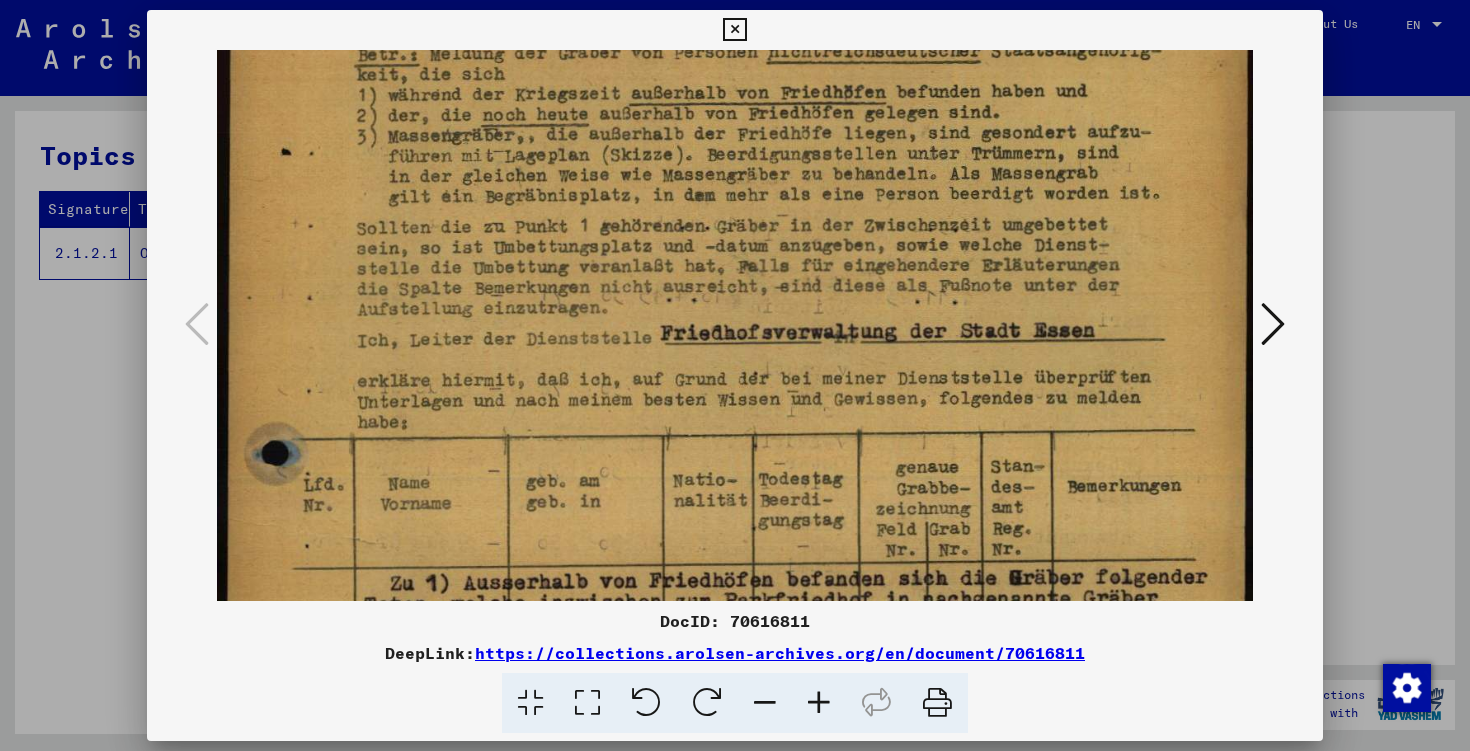 drag, startPoint x: 625, startPoint y: 233, endPoint x: 745, endPoint y: 807, distance: 586.4094 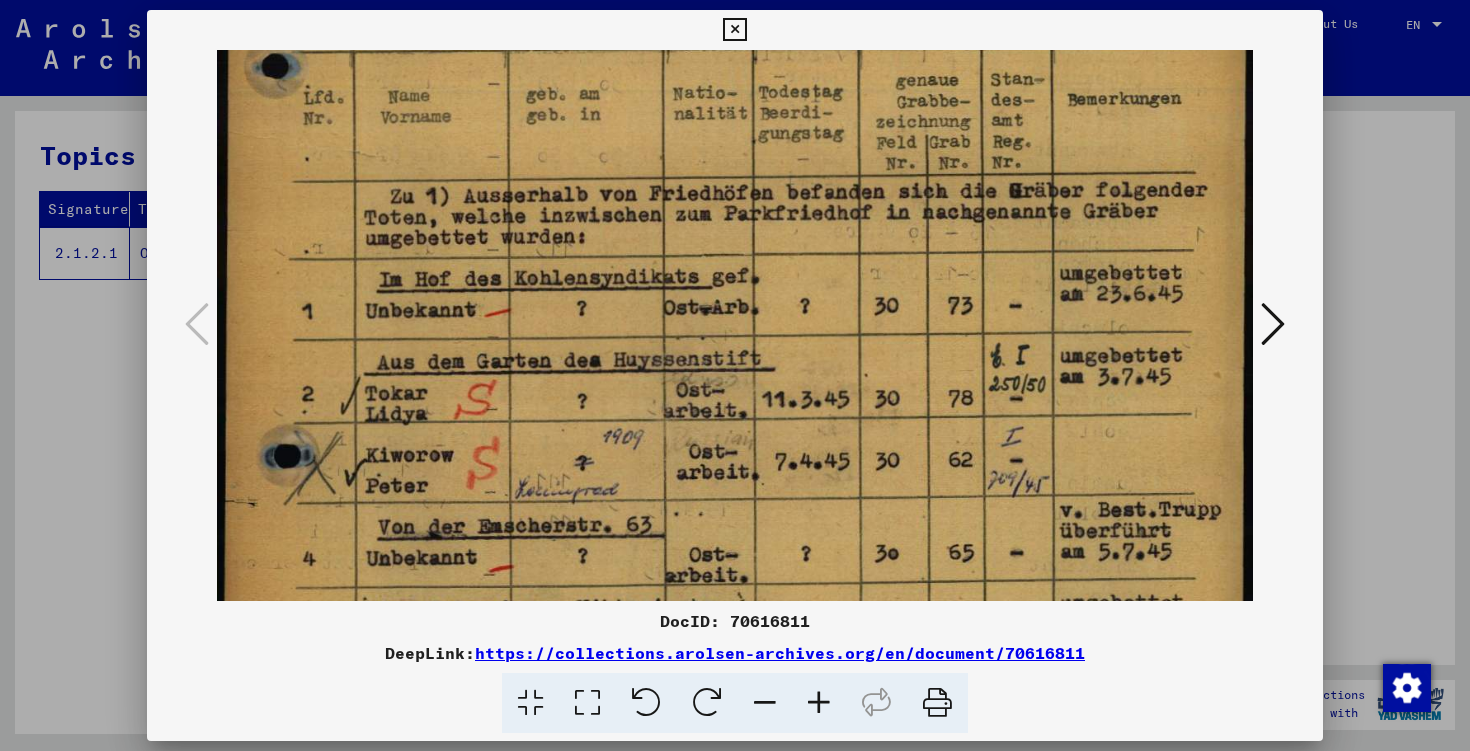 drag, startPoint x: 747, startPoint y: 574, endPoint x: 755, endPoint y: 187, distance: 387.08267 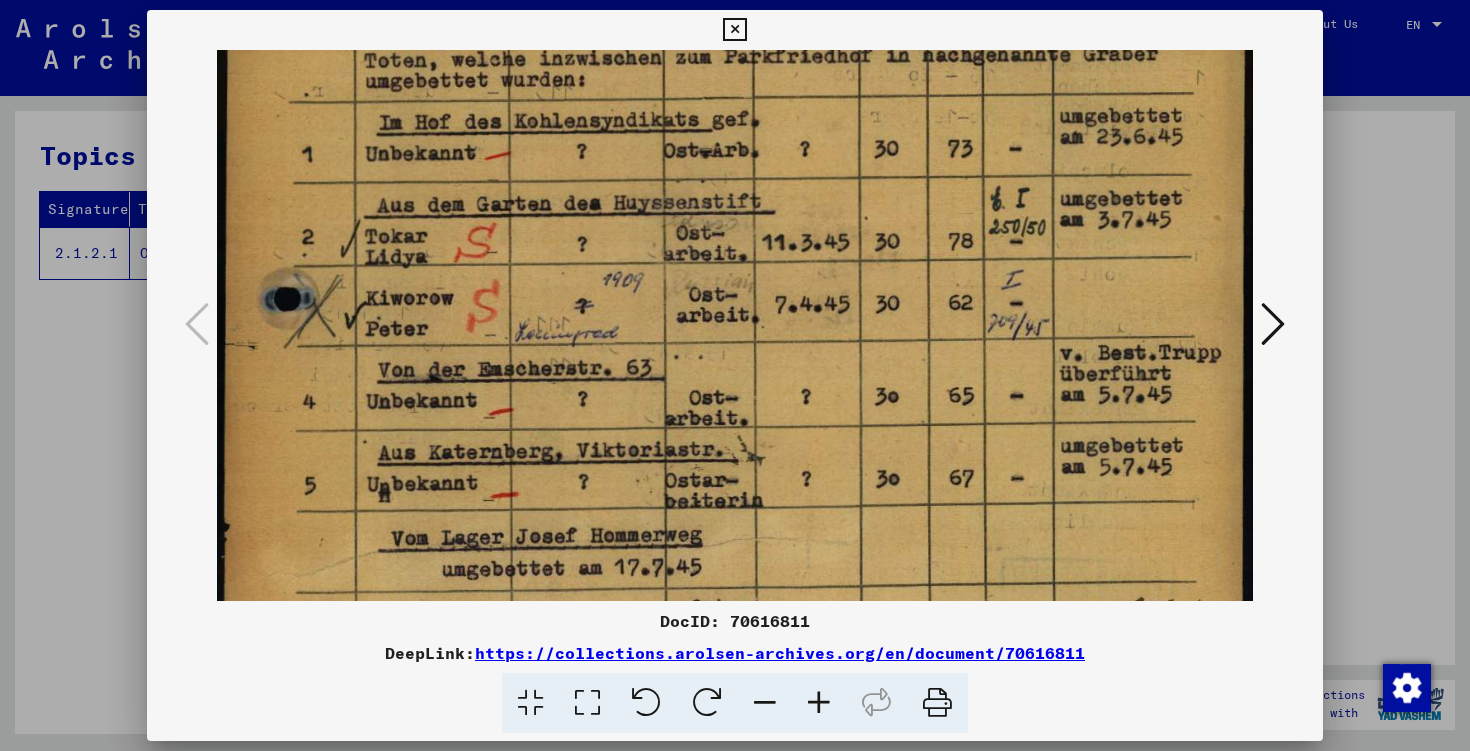 drag, startPoint x: 752, startPoint y: 311, endPoint x: 754, endPoint y: 154, distance: 157.01274 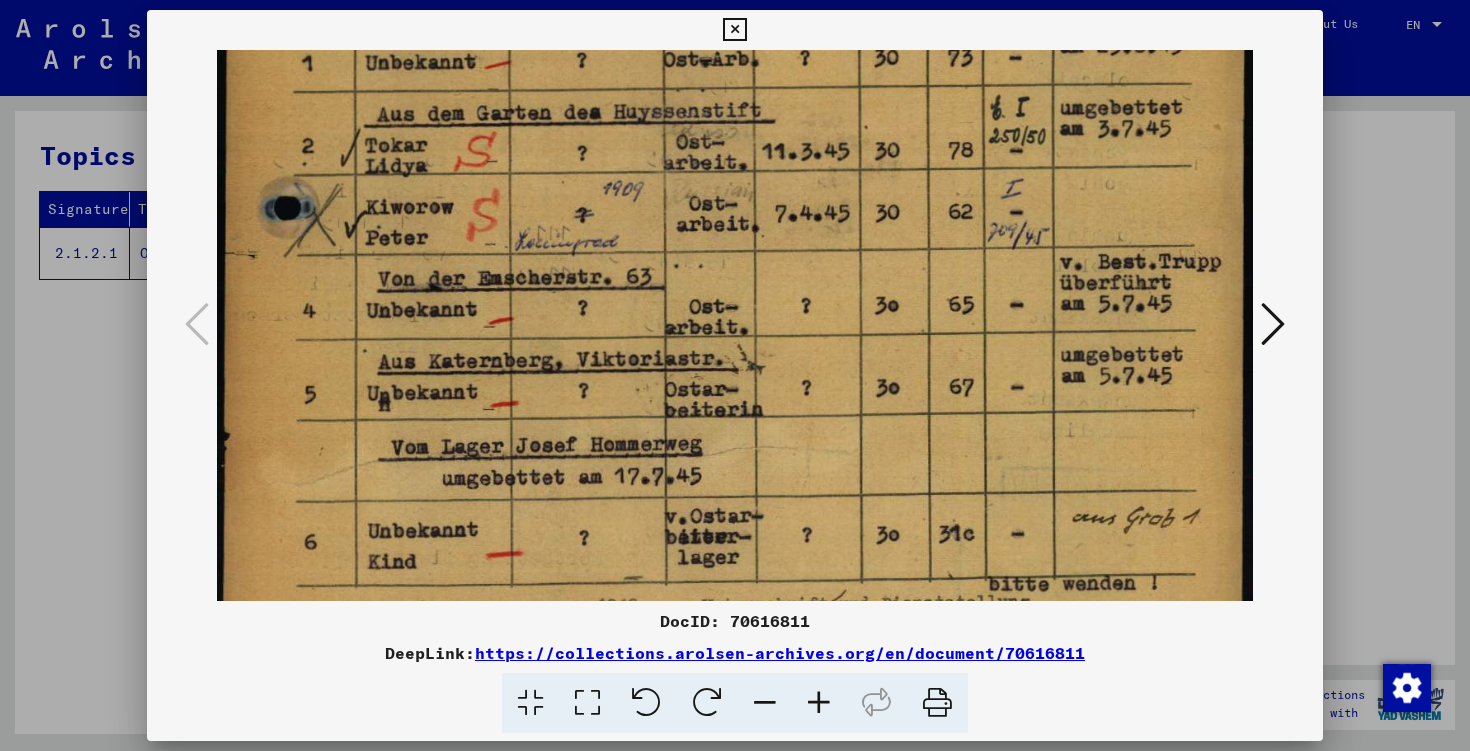 scroll, scrollTop: 775, scrollLeft: 0, axis: vertical 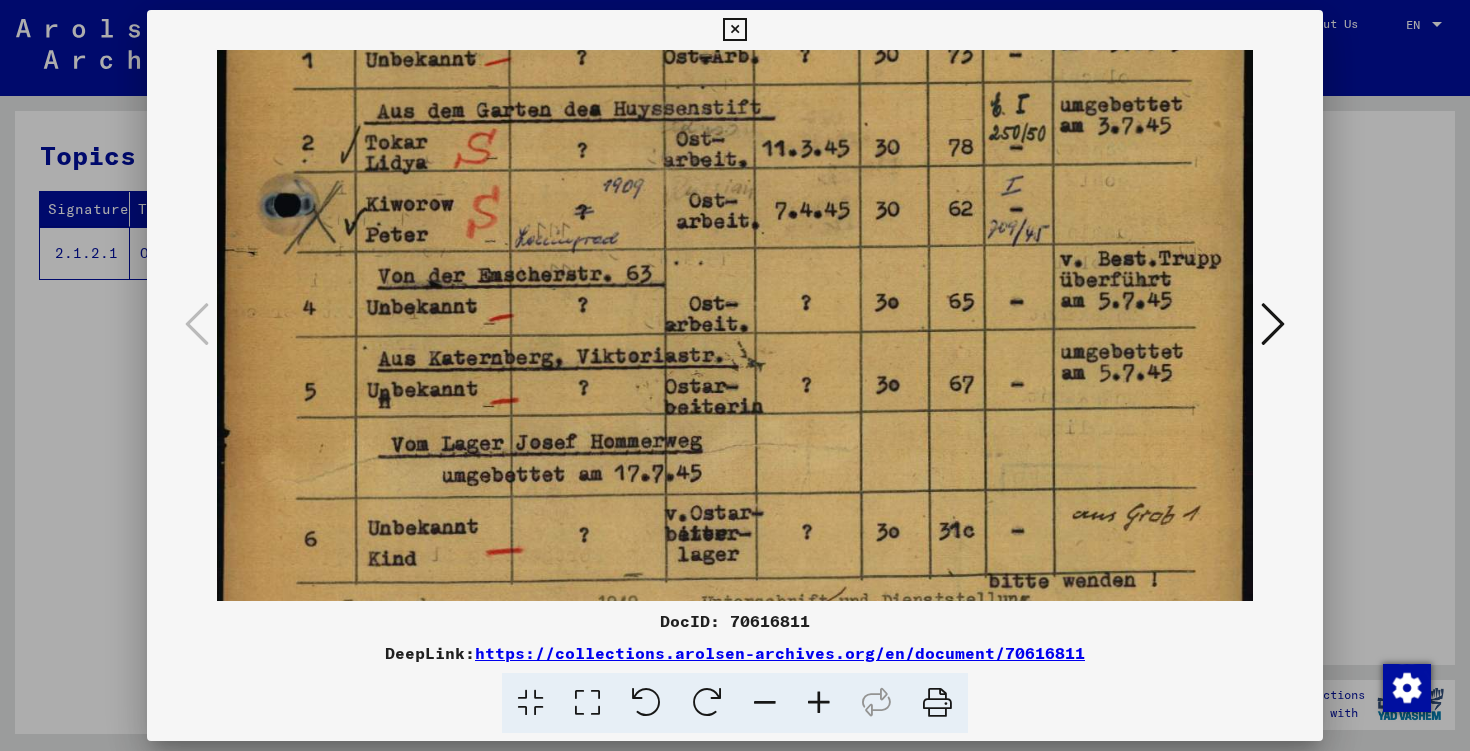 drag, startPoint x: 737, startPoint y: 329, endPoint x: 739, endPoint y: 236, distance: 93.0215 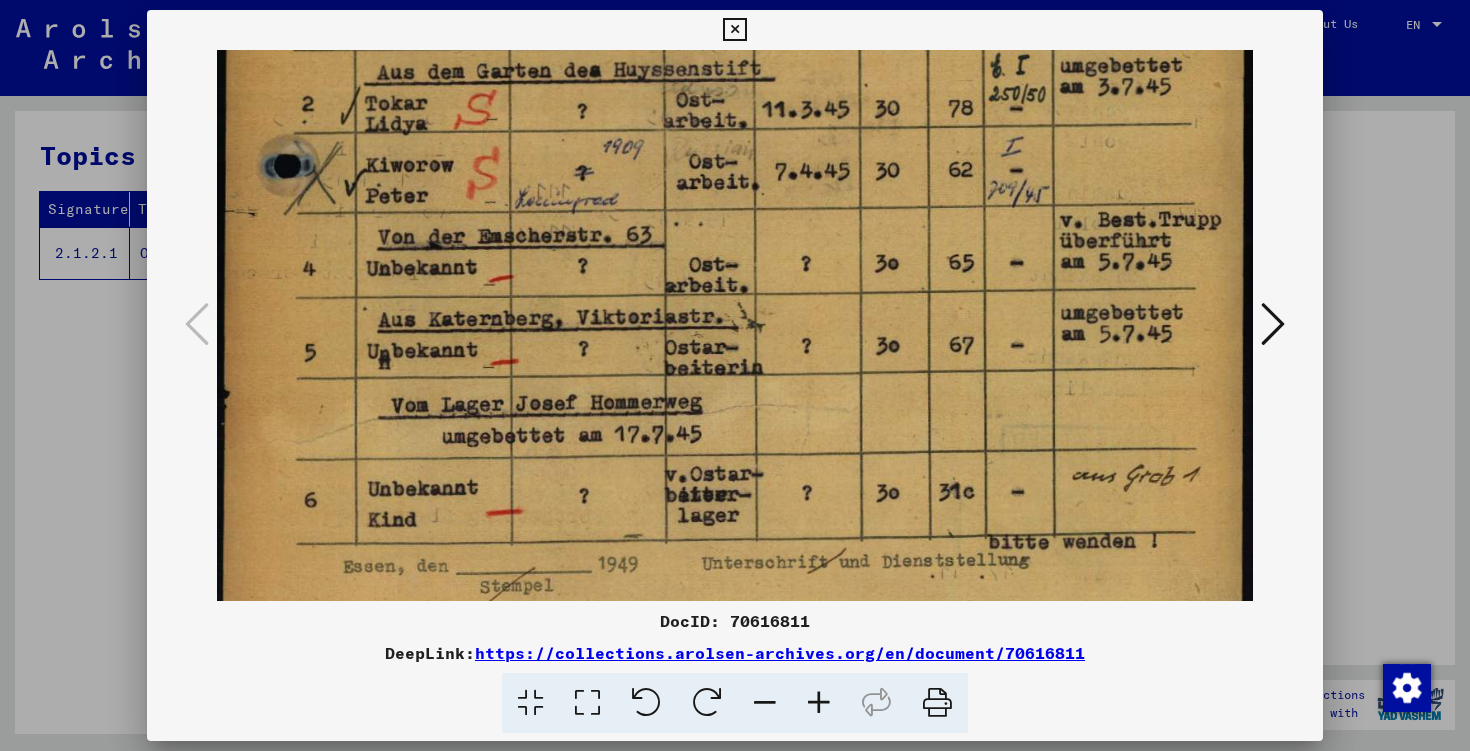scroll, scrollTop: 815, scrollLeft: 0, axis: vertical 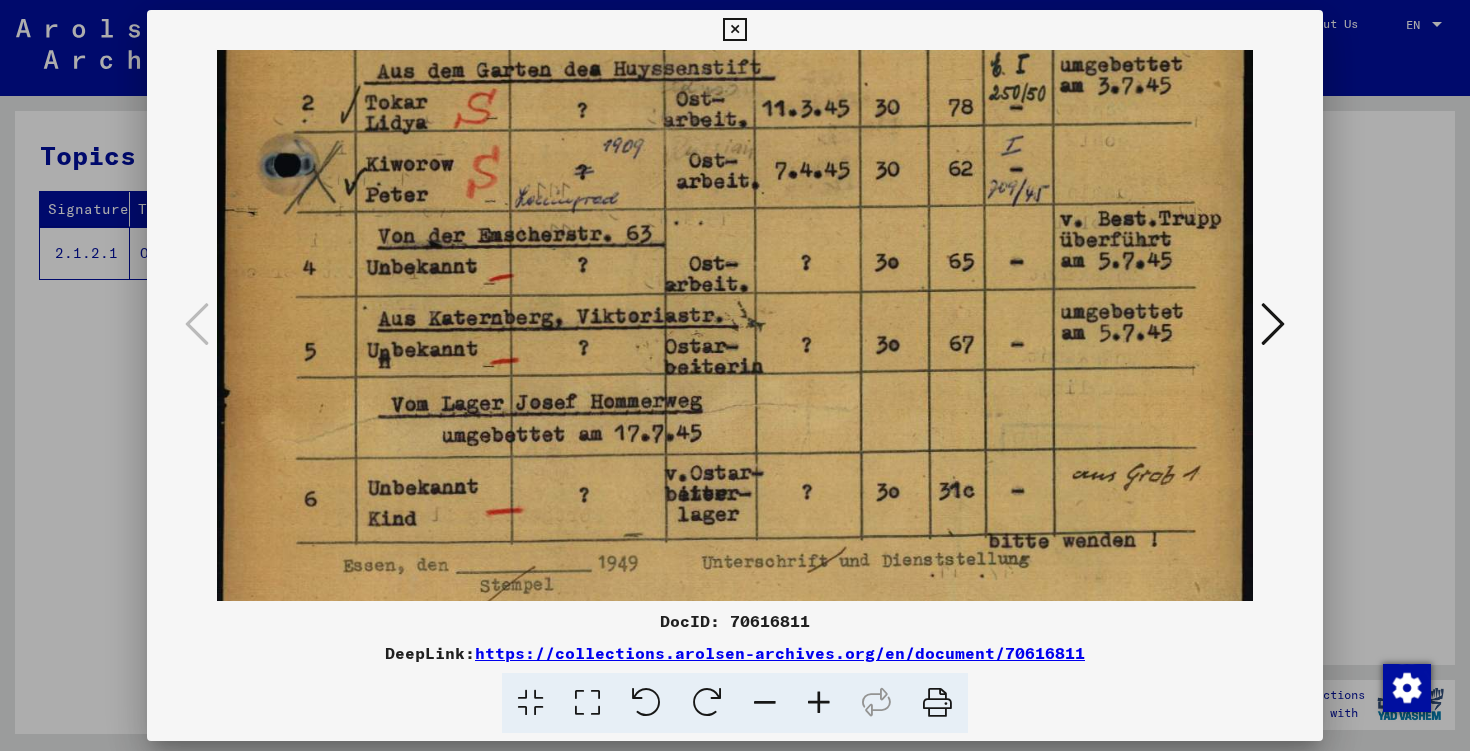 drag, startPoint x: 721, startPoint y: 320, endPoint x: 721, endPoint y: 280, distance: 40 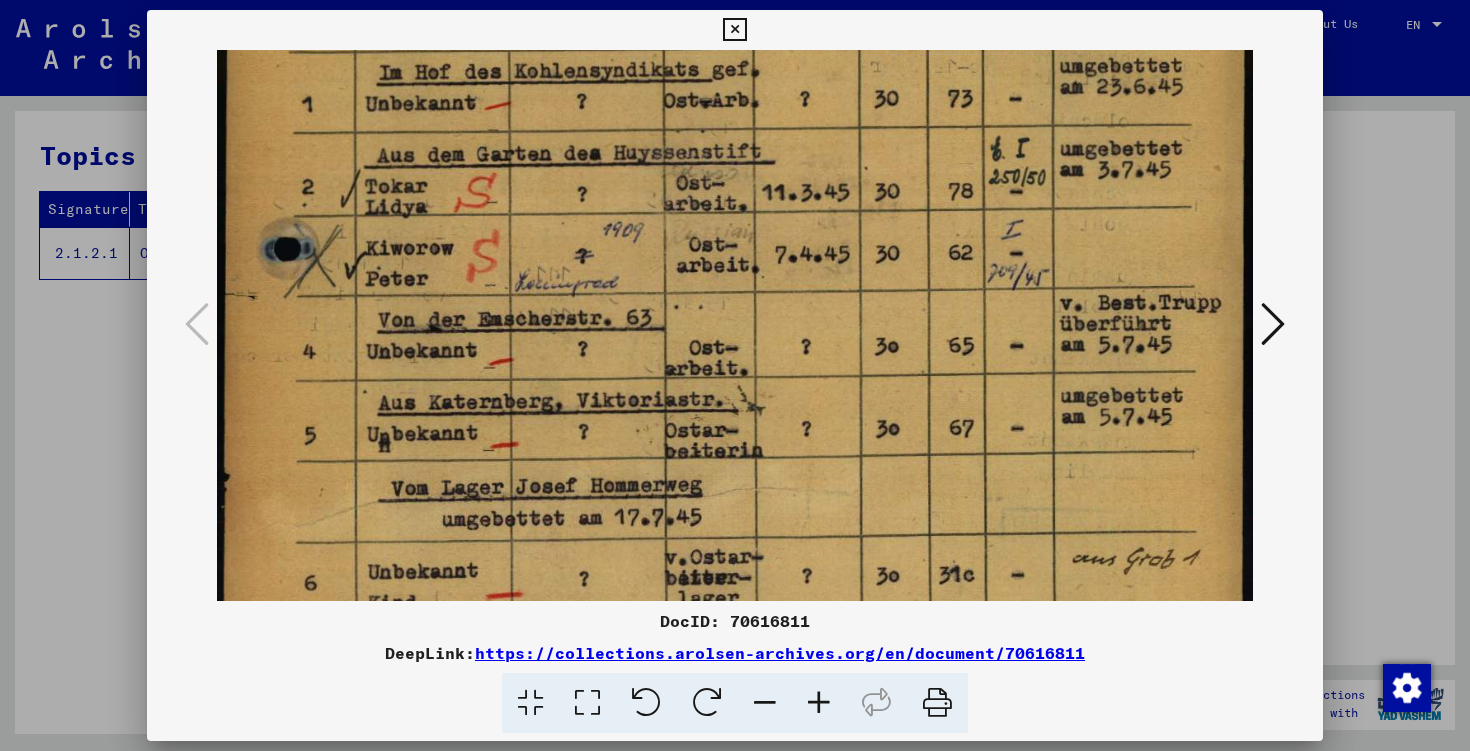 drag, startPoint x: 678, startPoint y: 434, endPoint x: 678, endPoint y: 515, distance: 81 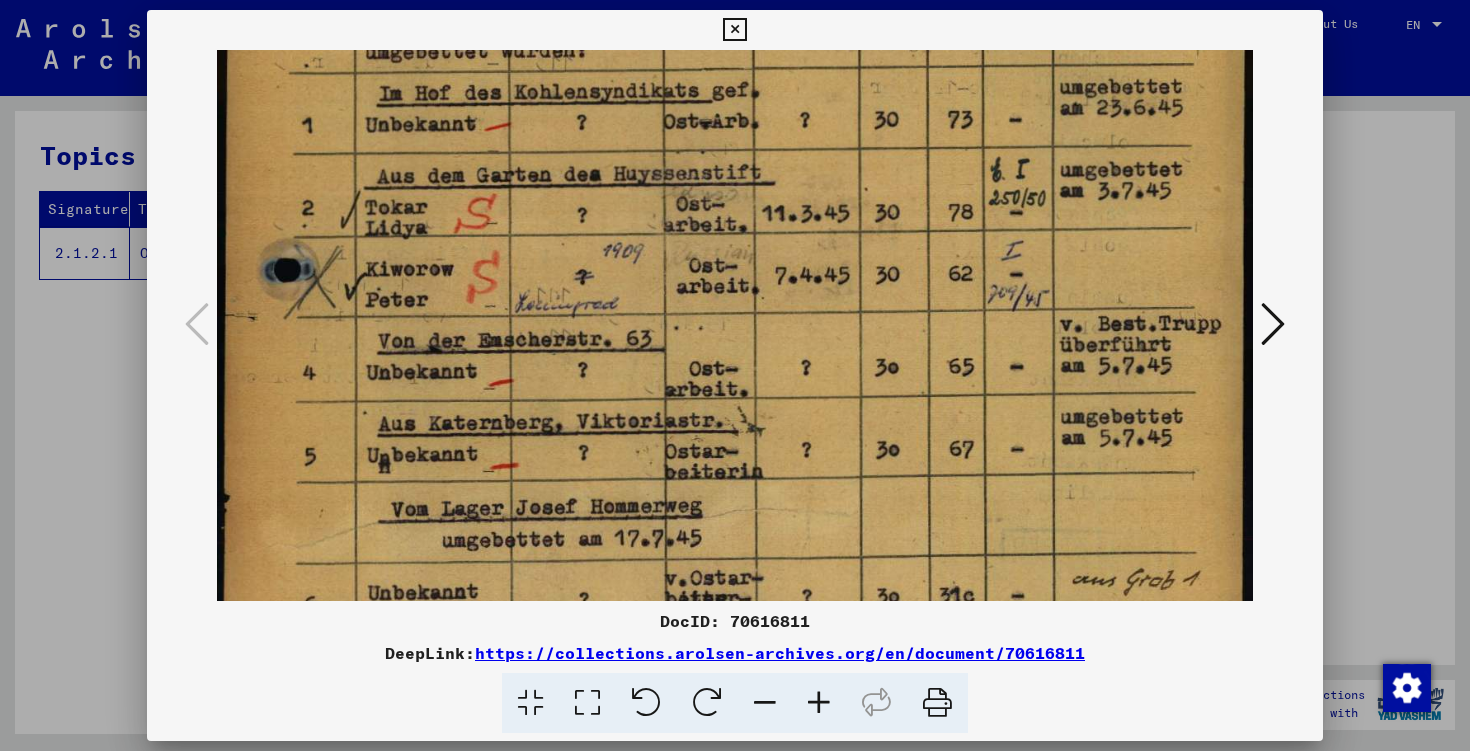 scroll, scrollTop: 706, scrollLeft: 0, axis: vertical 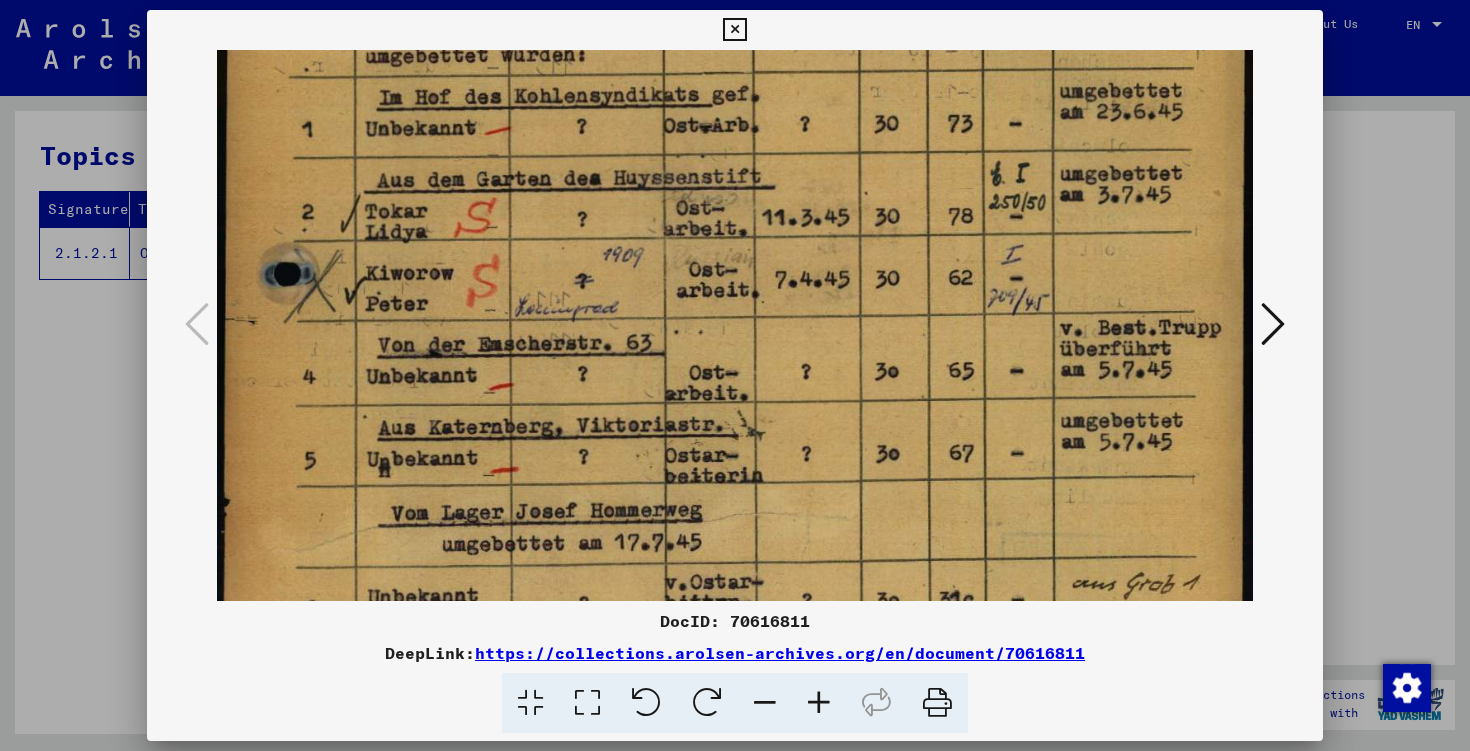 drag, startPoint x: 692, startPoint y: 390, endPoint x: 692, endPoint y: 417, distance: 27 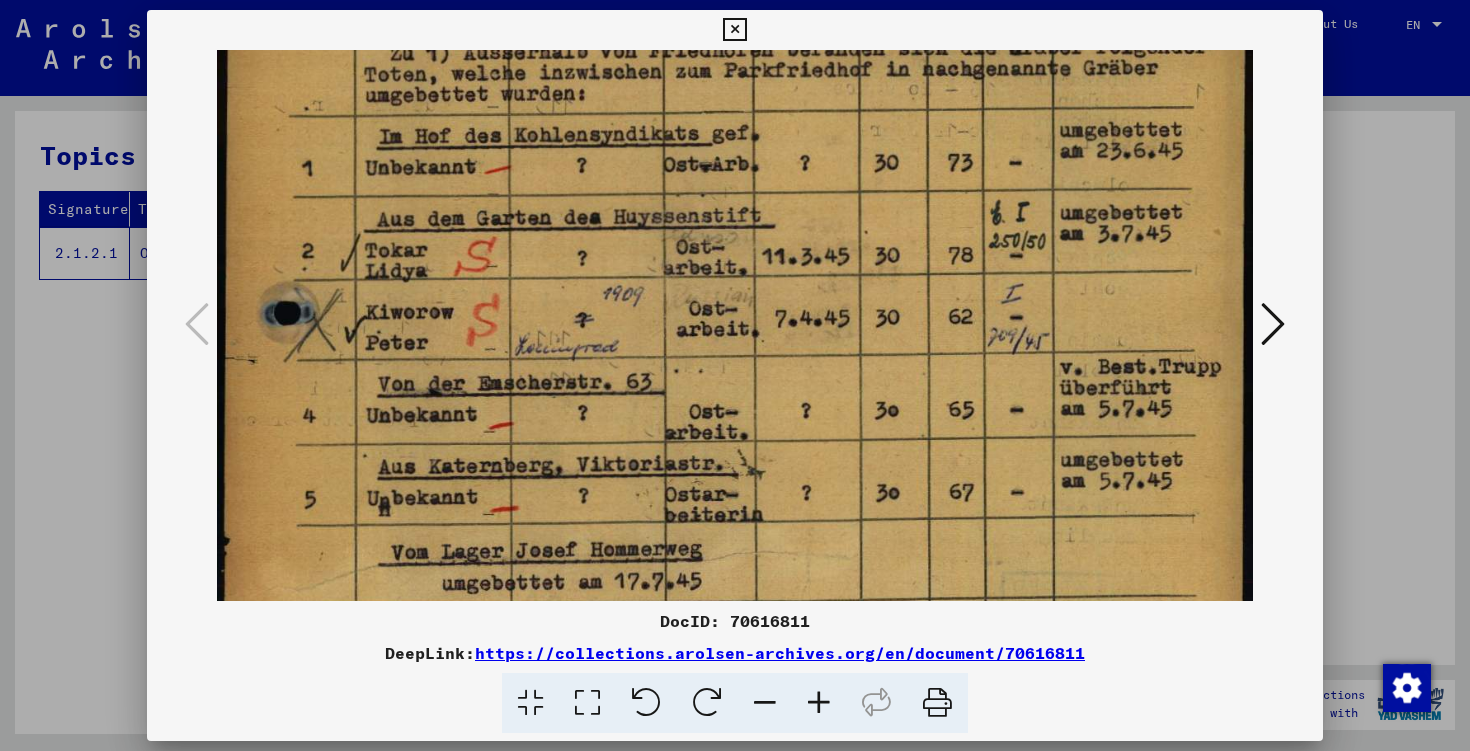 scroll, scrollTop: 665, scrollLeft: 0, axis: vertical 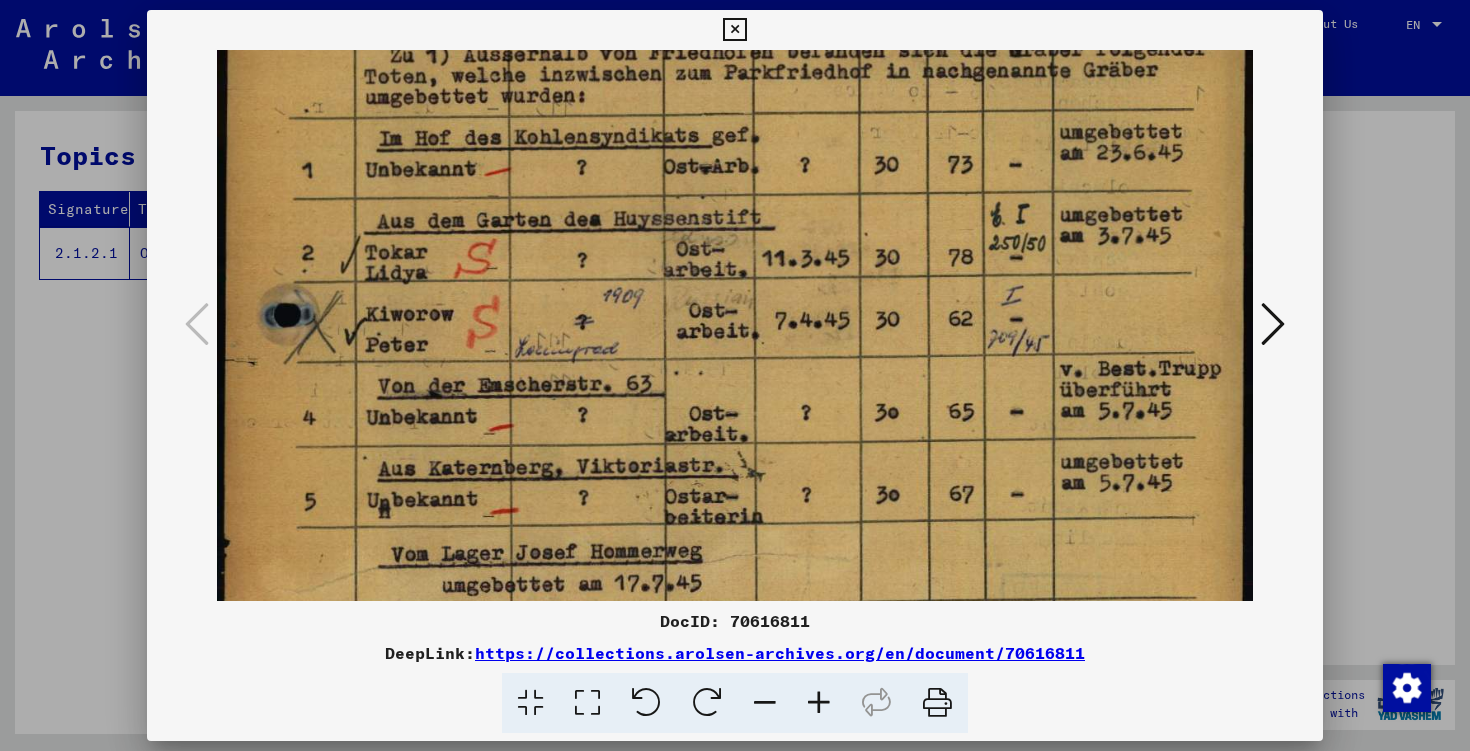 drag, startPoint x: 691, startPoint y: 397, endPoint x: 687, endPoint y: 438, distance: 41.19466 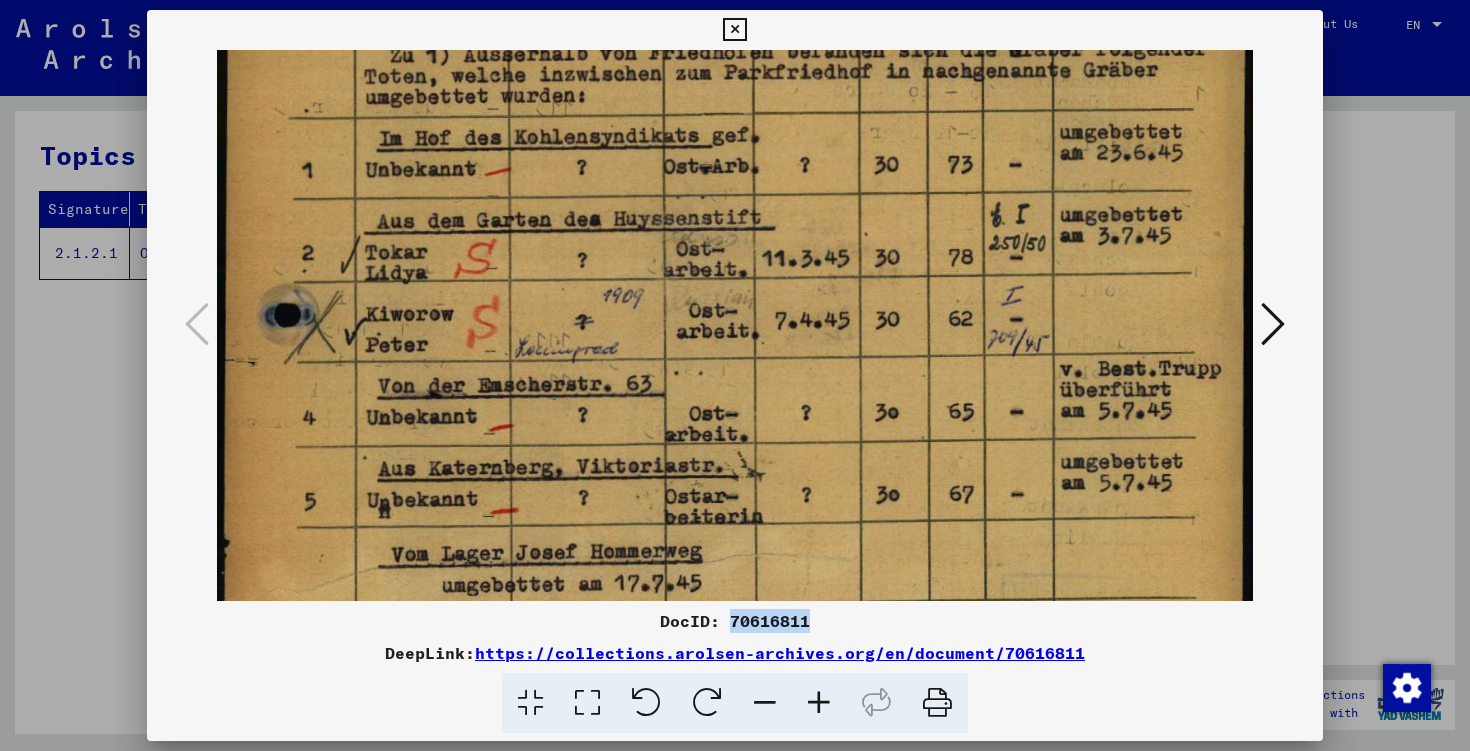 drag, startPoint x: 826, startPoint y: 621, endPoint x: 732, endPoint y: 623, distance: 94.02127 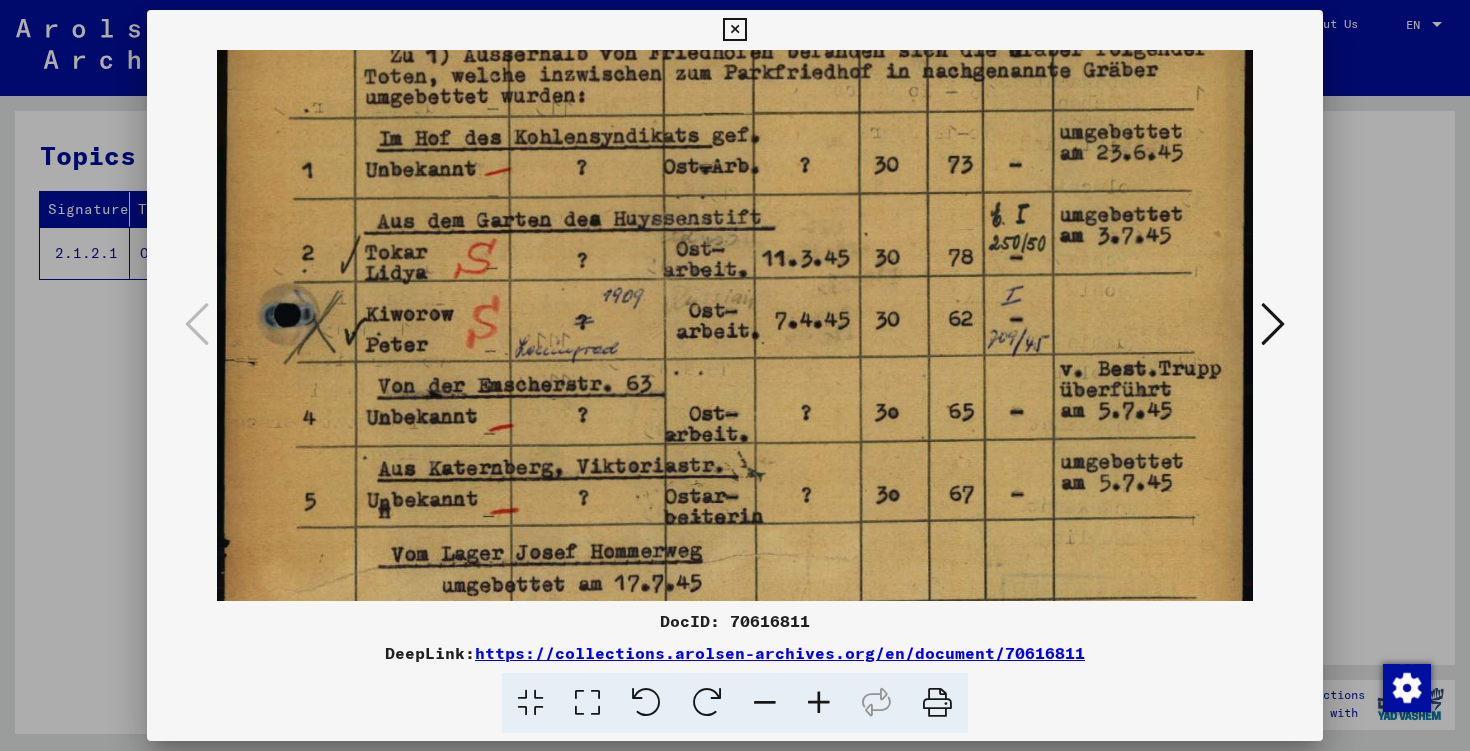 click at bounding box center [735, 375] 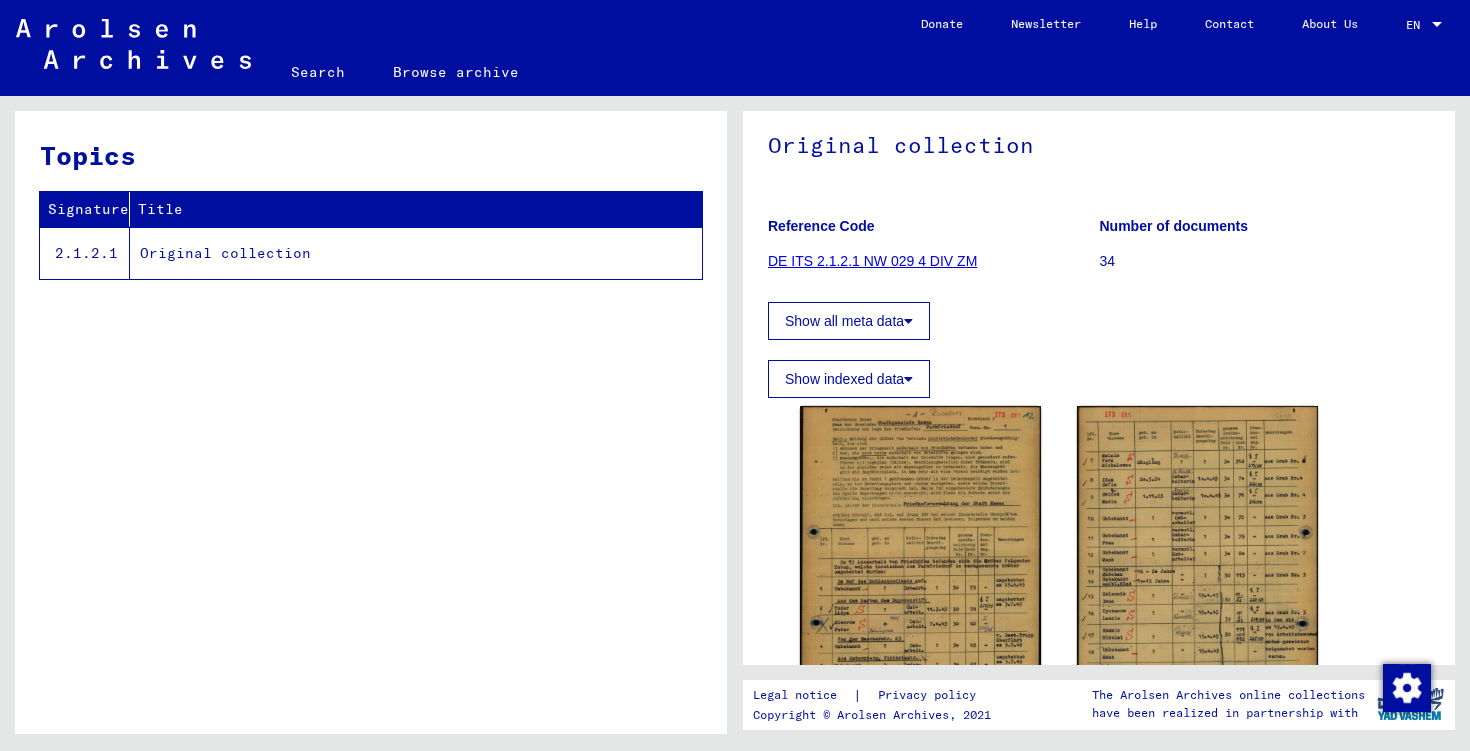scroll, scrollTop: 0, scrollLeft: 0, axis: both 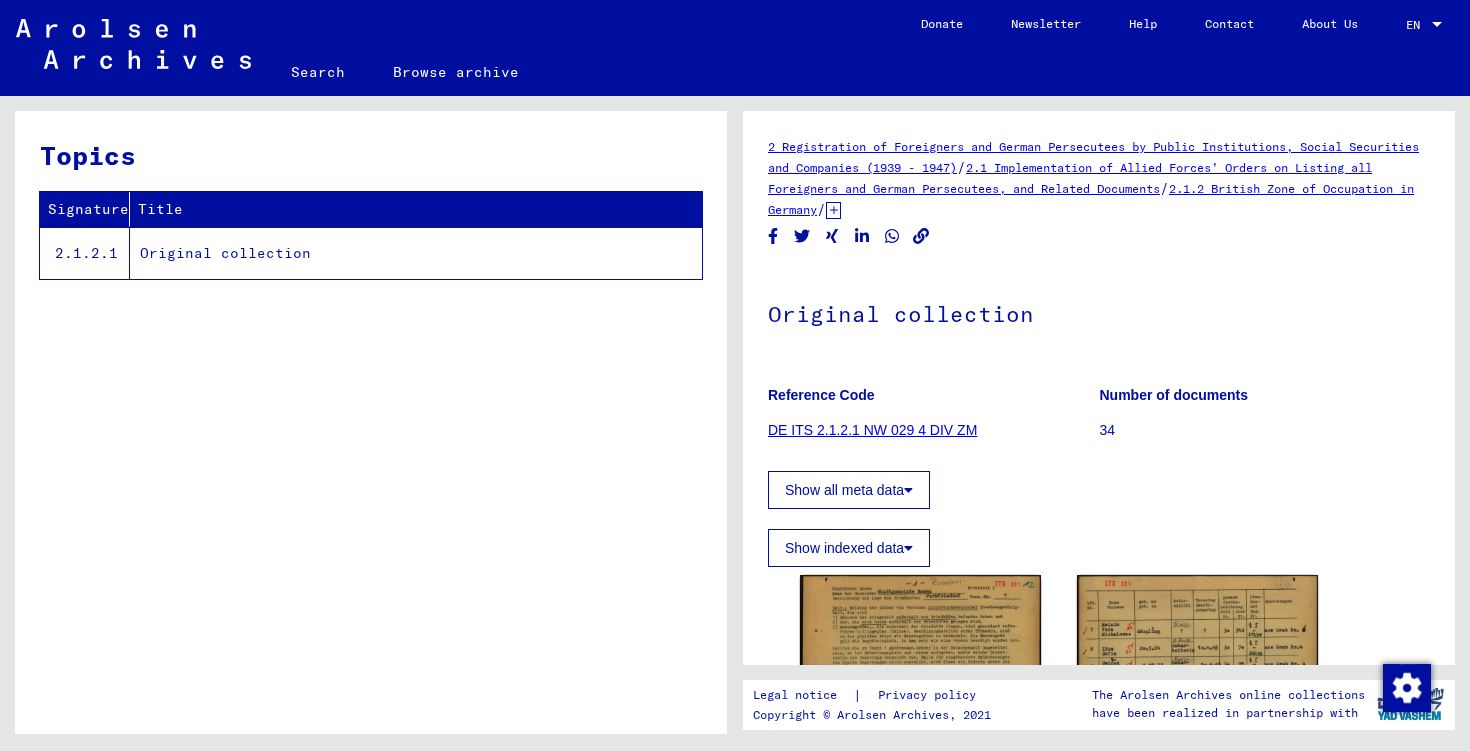 click 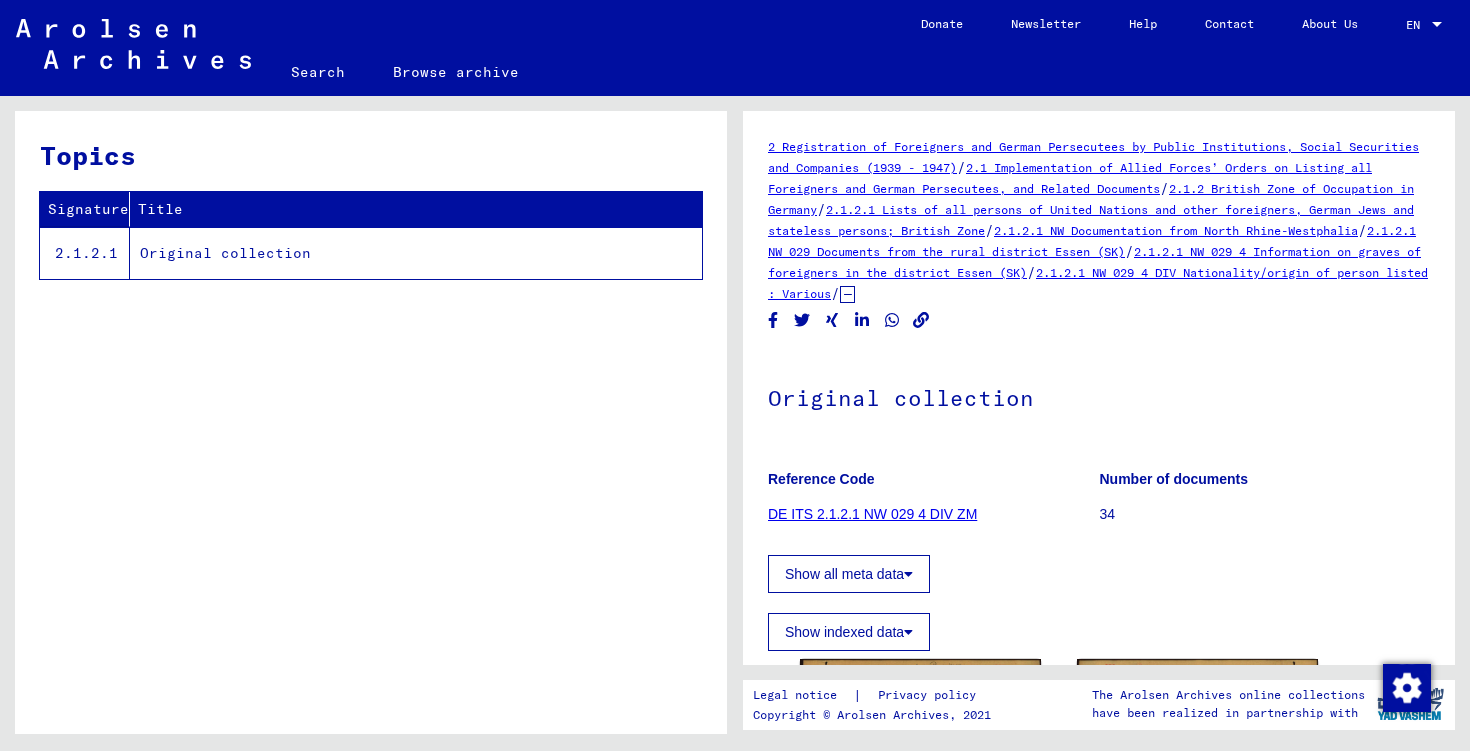 click on "2 Registration of Foreigners and German Persecutees by Public Institutions, Social Securities and Companies ([YEAR] - [YEAR])   /   2.1 Implementation of Allied Forces’ Orders on Listing all Foreigners and German Persecutees, and Related Documents   /   2.1.2 British Zone of Occupation in Germany   /   2.1.2.1 Lists of all persons of United Nations and other foreigners, German Jews and stateless persons; British Zone   /   2.1.2.1 NW Documentation from North Rhine-Westphalia   /   2.1.2.1 NW 029 Documents from the rural district Essen (SK)   /   2.1.2.1 NW 029 4 Information on graves of foreigners in the district Essen (SK)   /   2.1.2.1 NW 029 4 DIV Nationality/origin of person listed : Various   /" 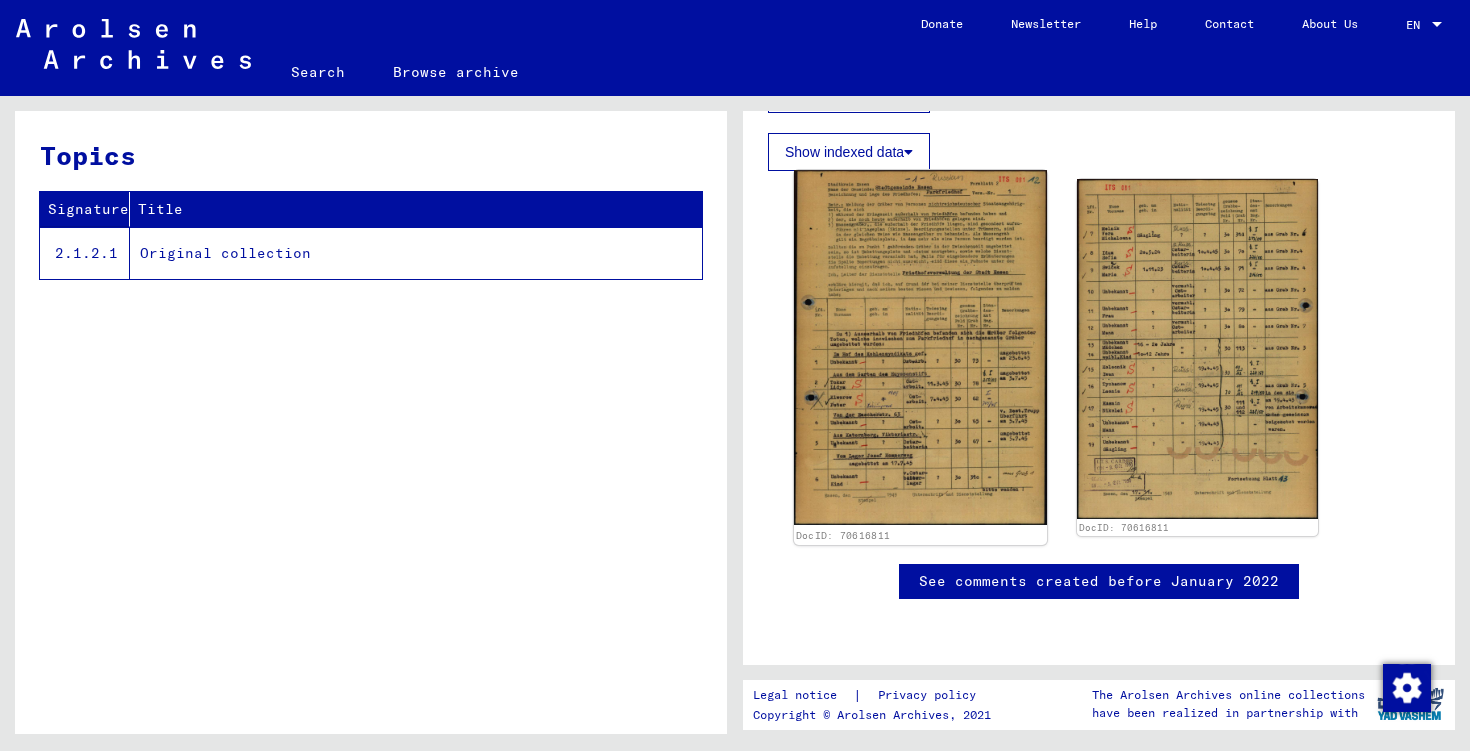 click 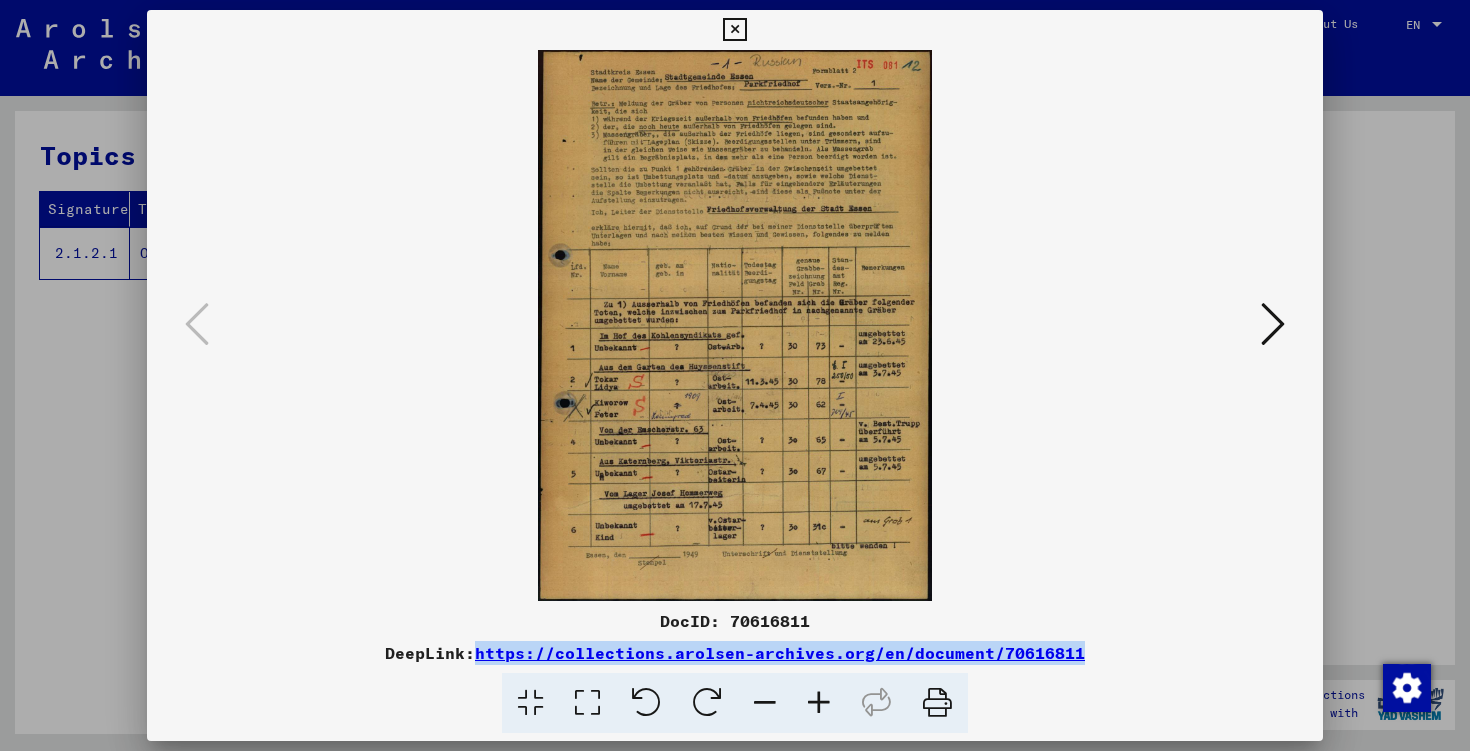 copy on "https://collections.arolsen-archives.org/en/document/70616811" 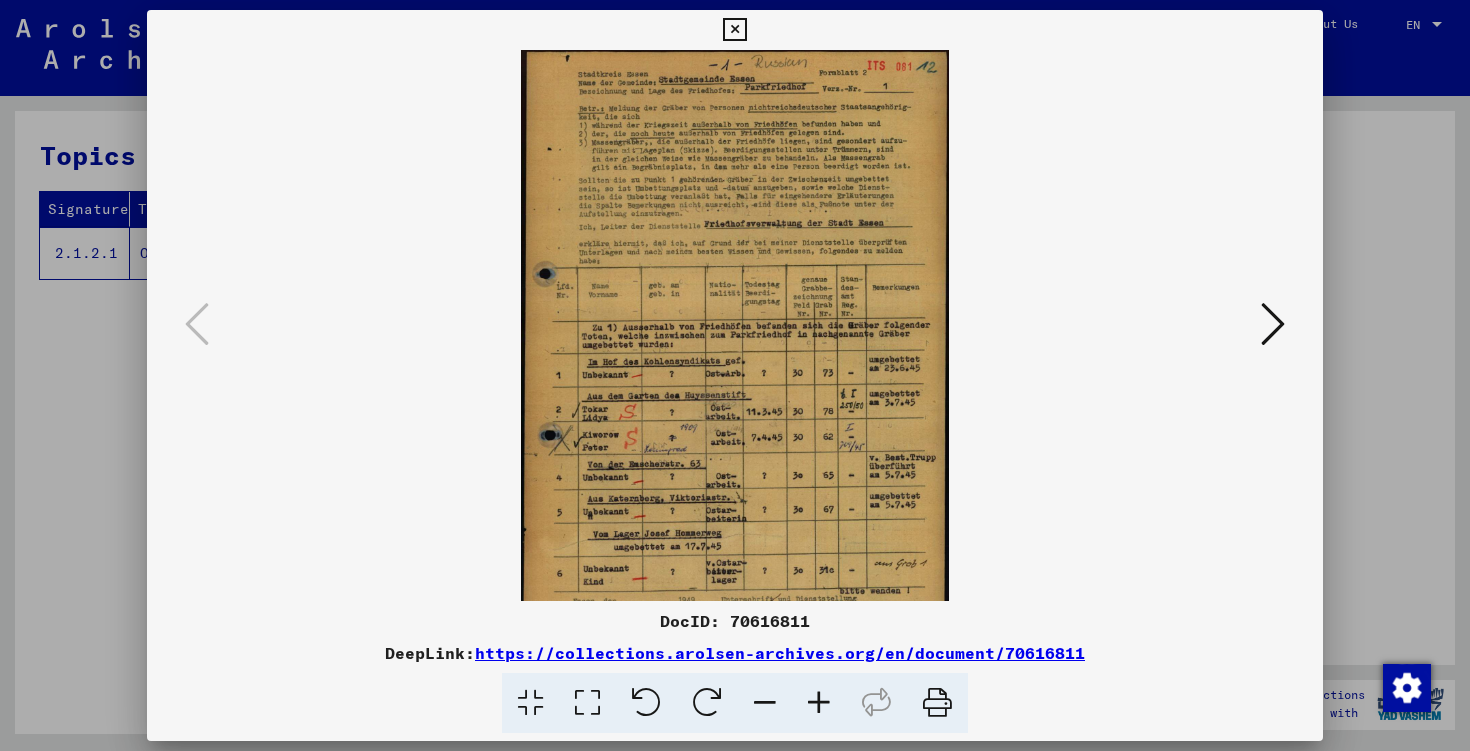 click at bounding box center [819, 703] 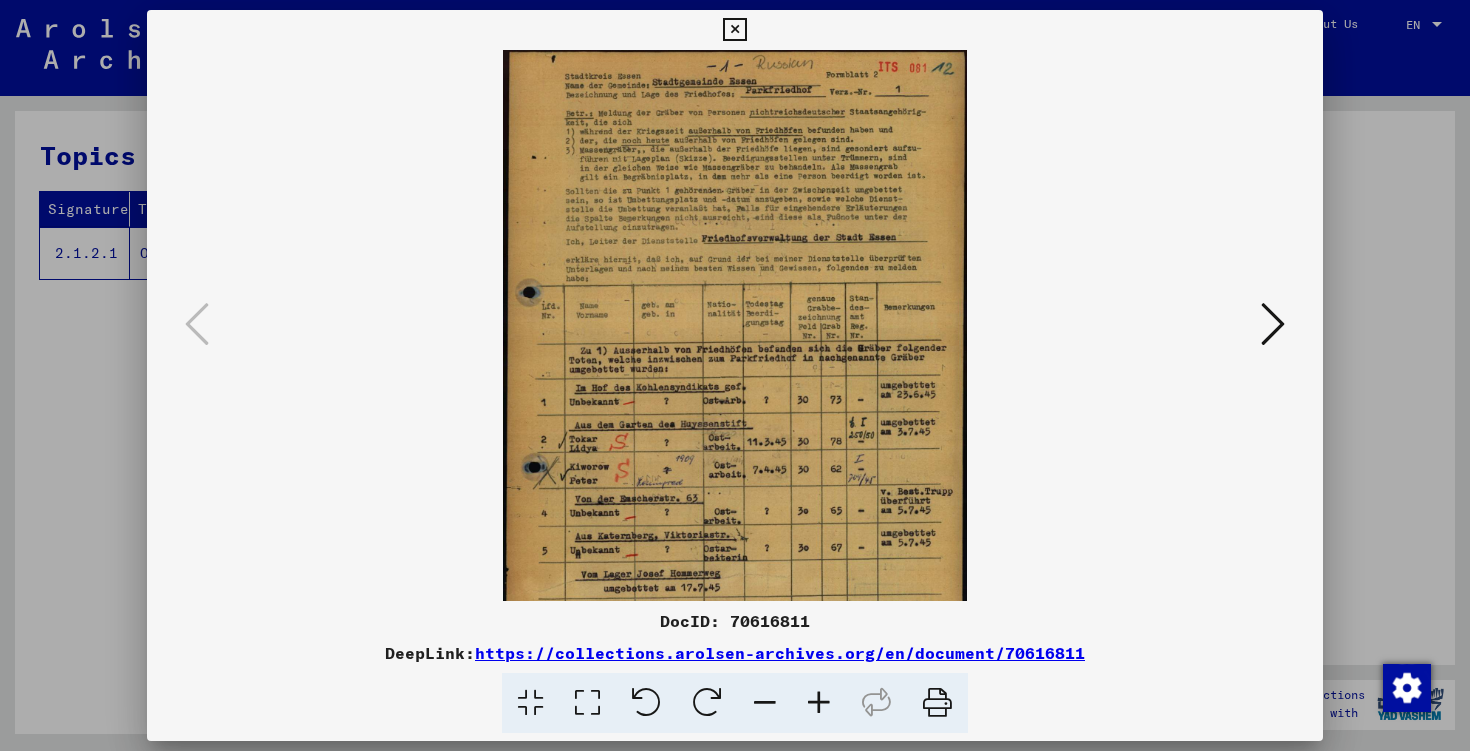 click at bounding box center [819, 703] 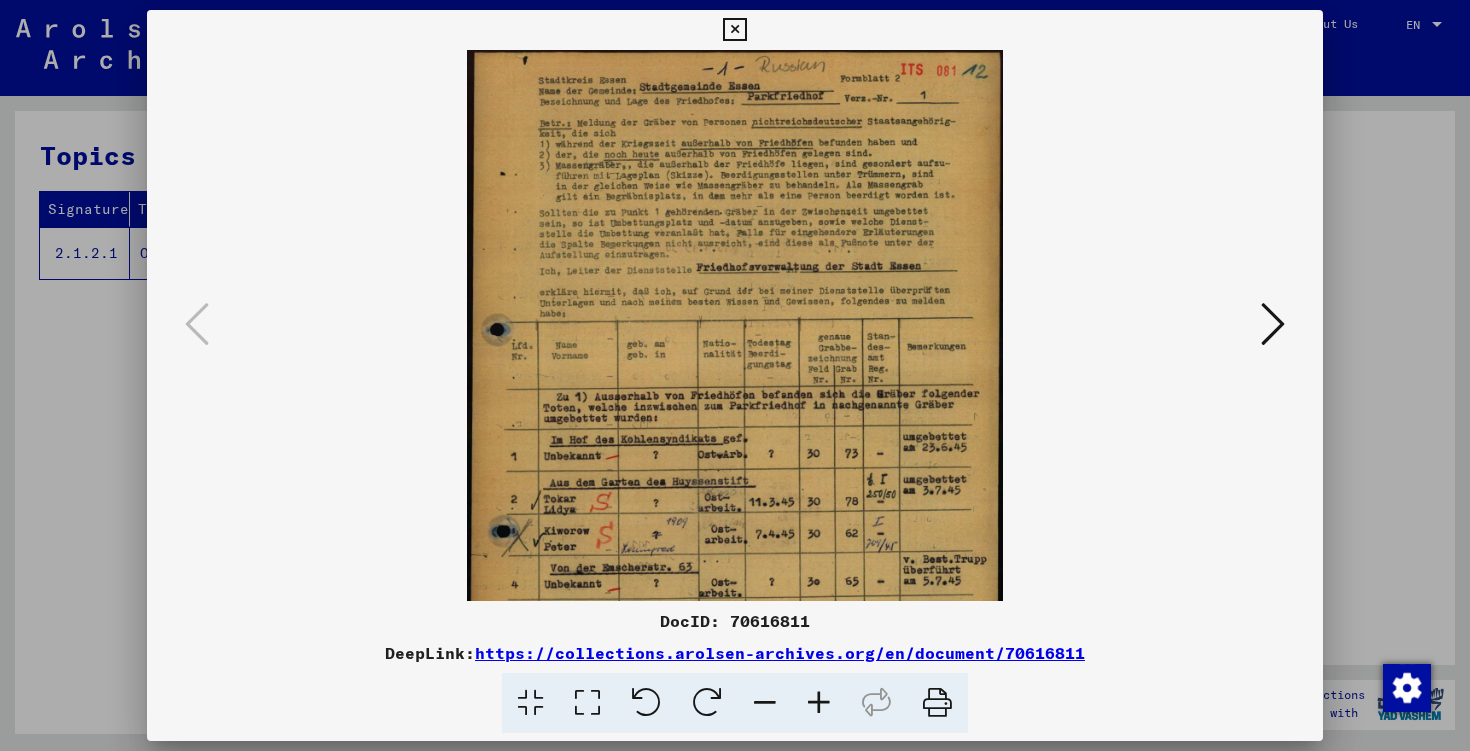 click at bounding box center (819, 703) 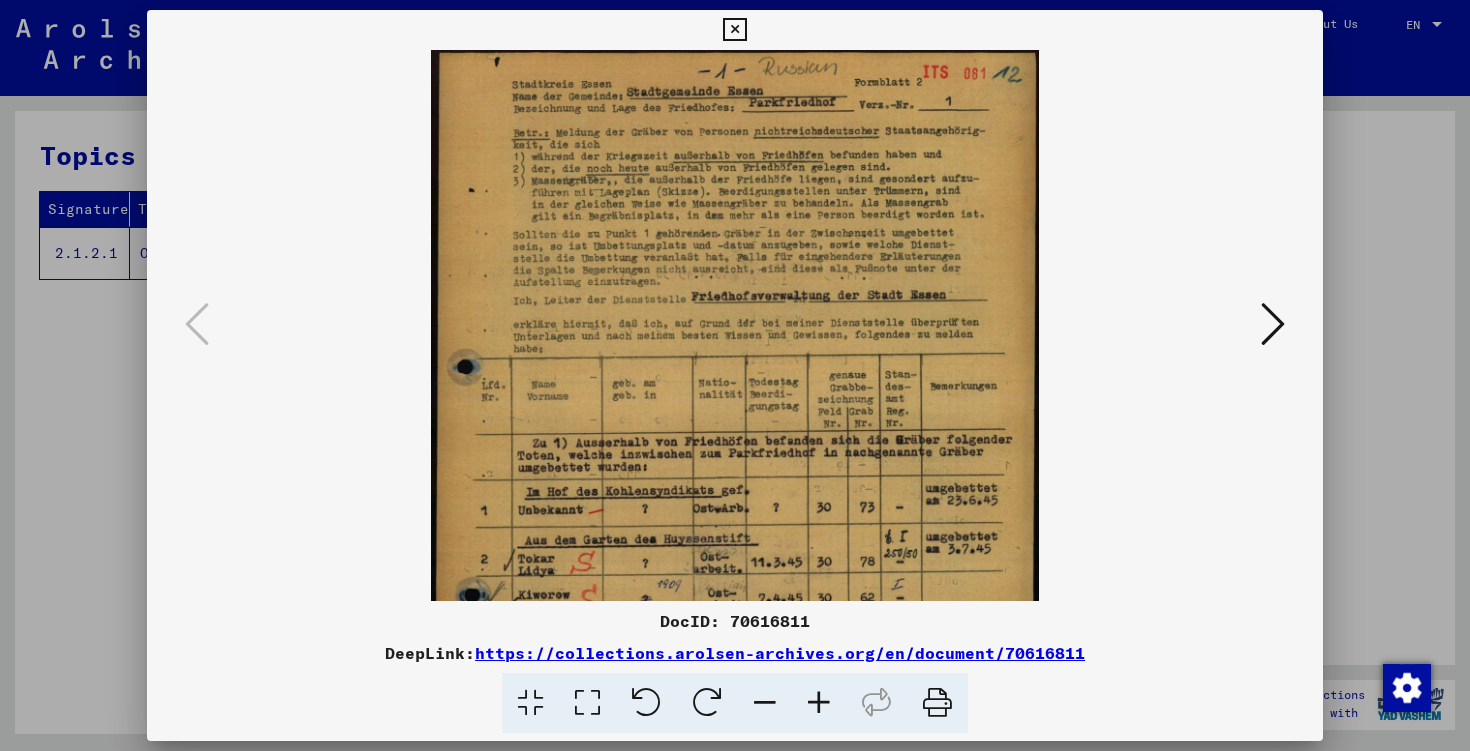 click at bounding box center [819, 703] 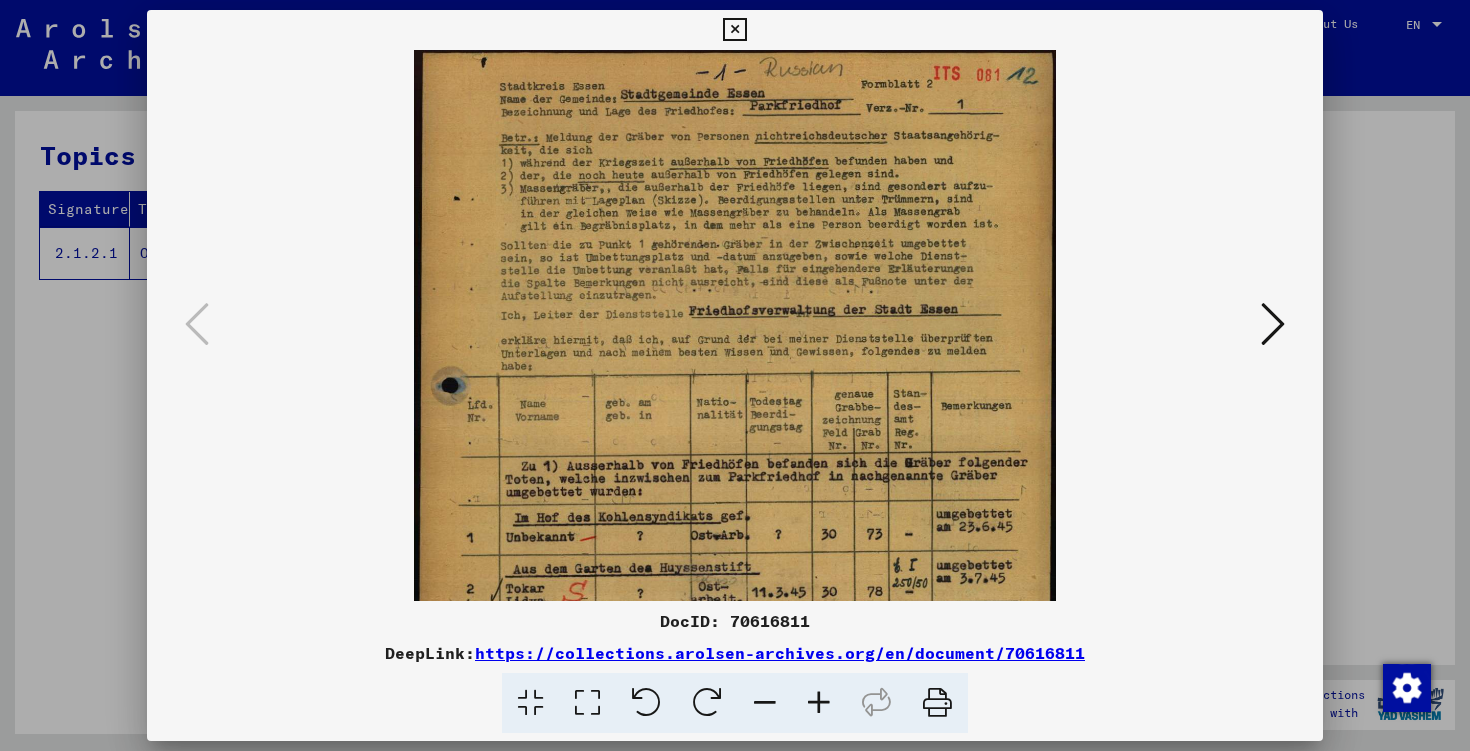 click at bounding box center [819, 703] 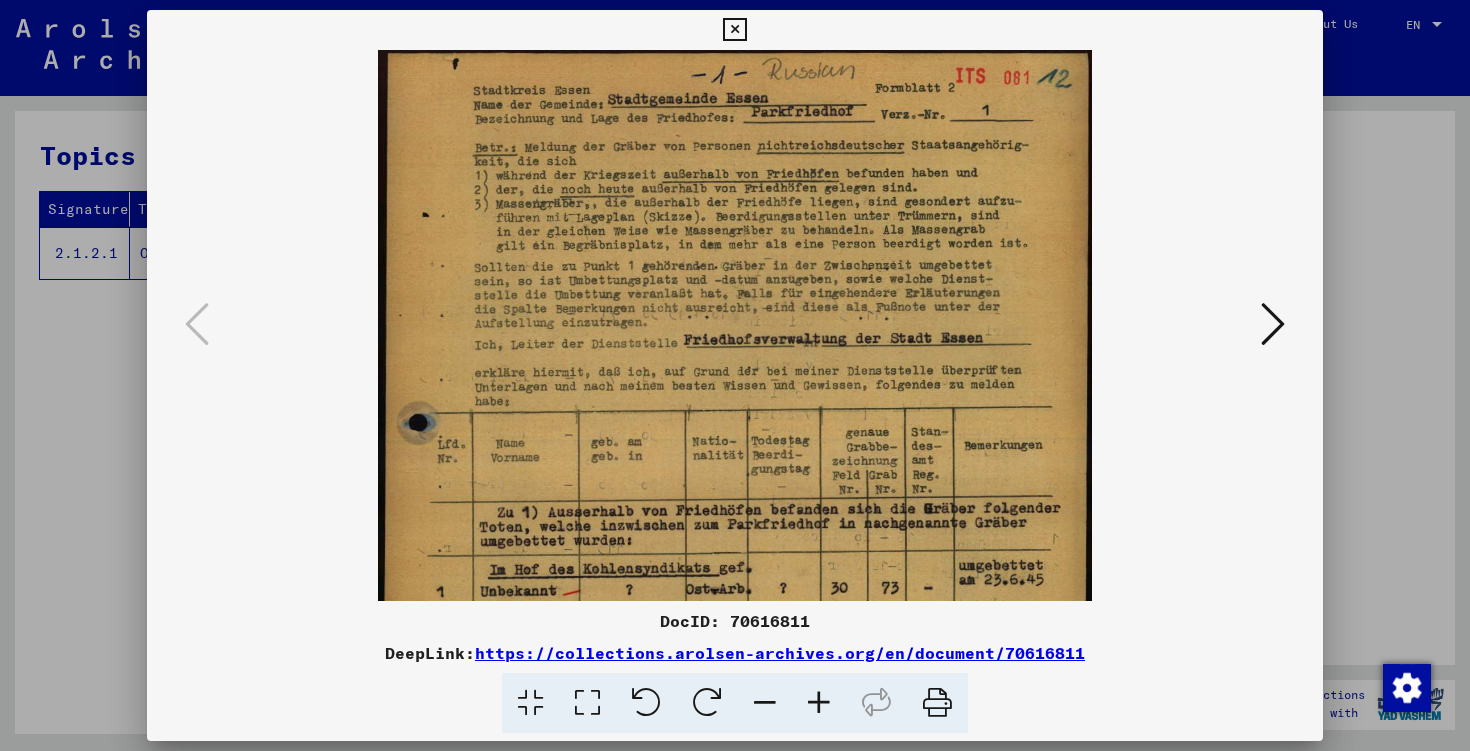 click at bounding box center [819, 703] 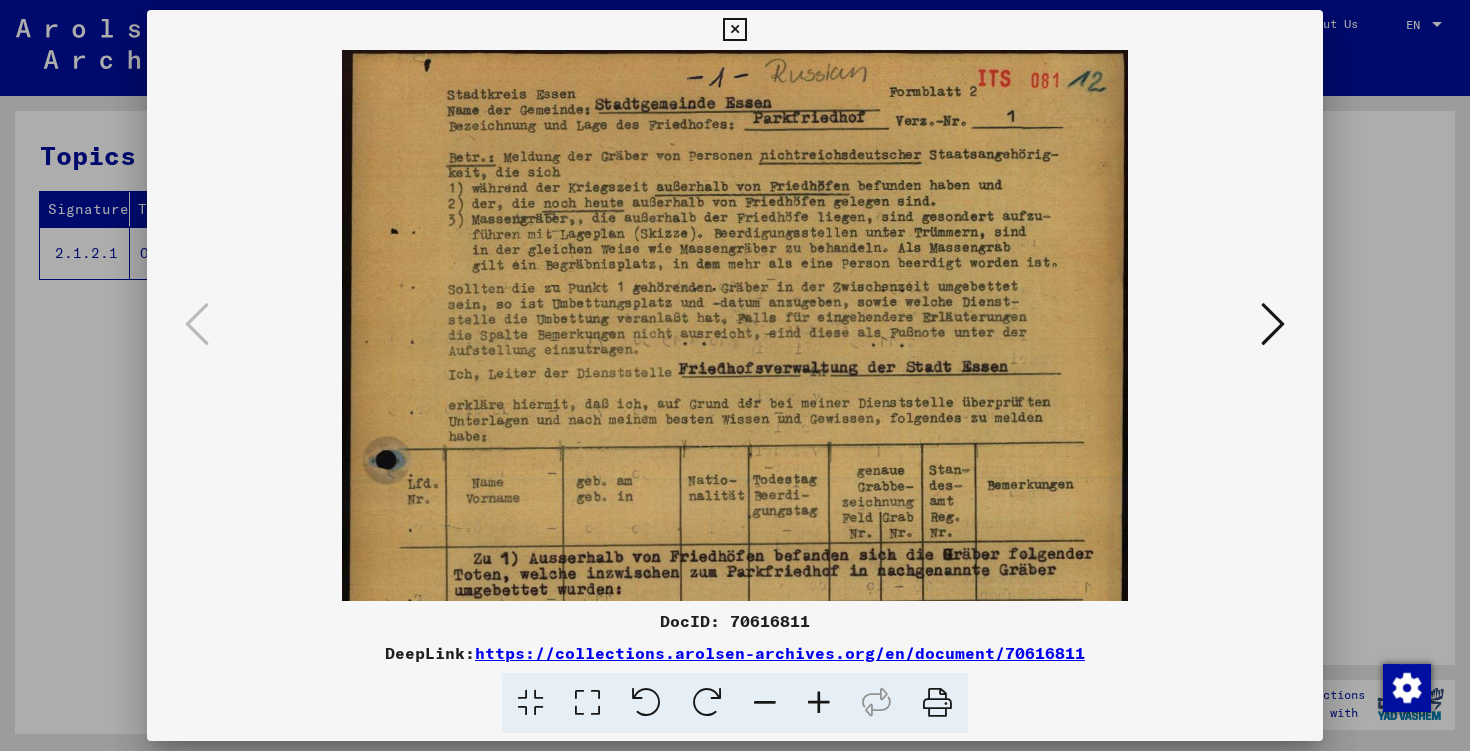 click at bounding box center (819, 703) 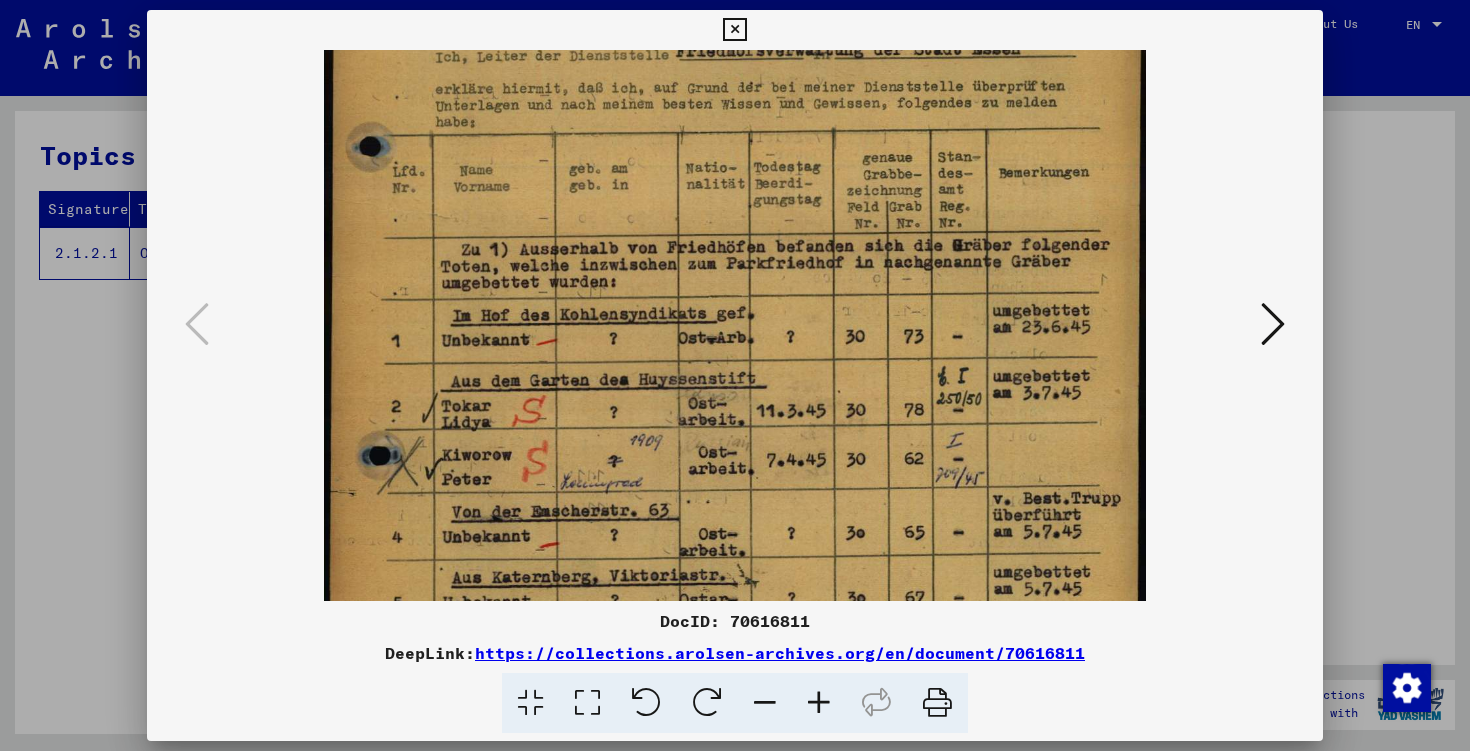 drag, startPoint x: 769, startPoint y: 476, endPoint x: 711, endPoint y: 153, distance: 328.1661 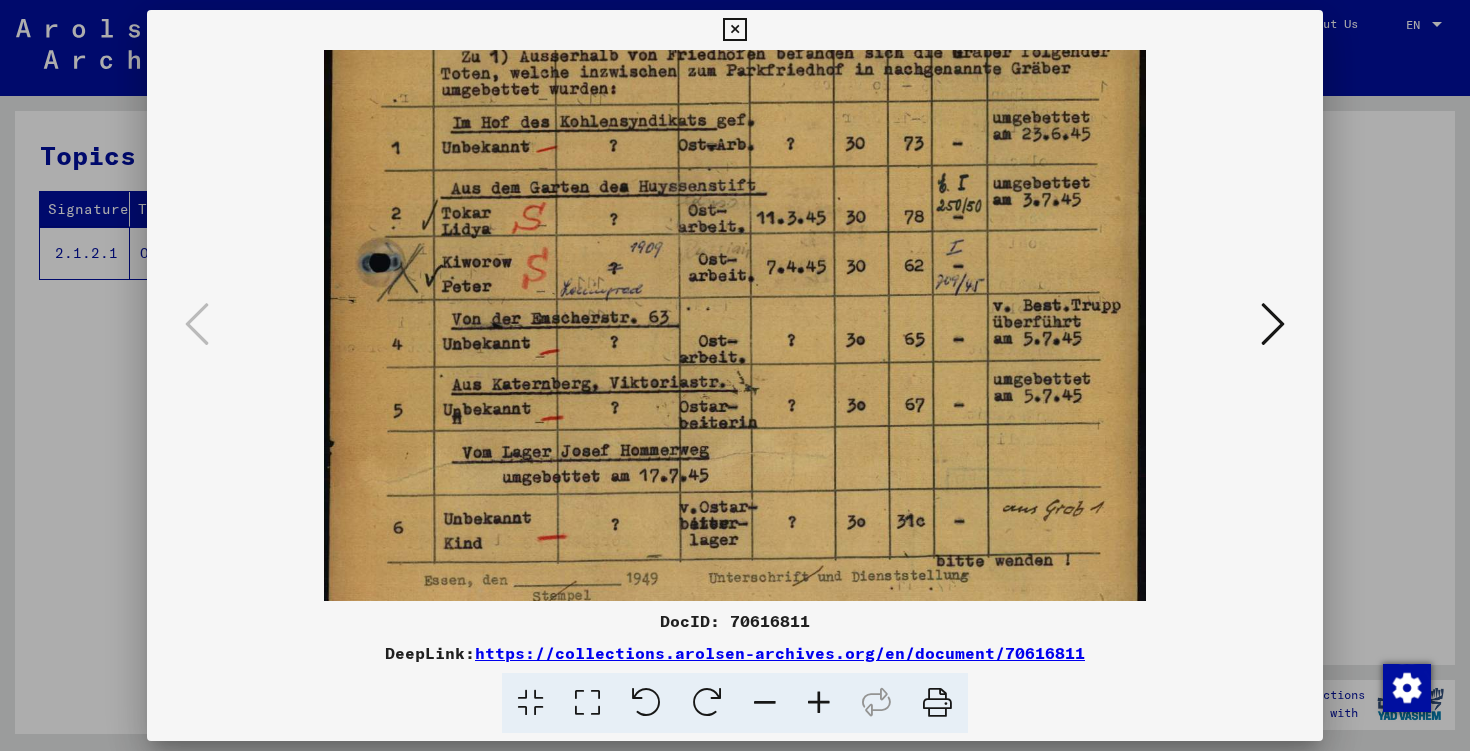 drag, startPoint x: 784, startPoint y: 289, endPoint x: 777, endPoint y: 99, distance: 190.1289 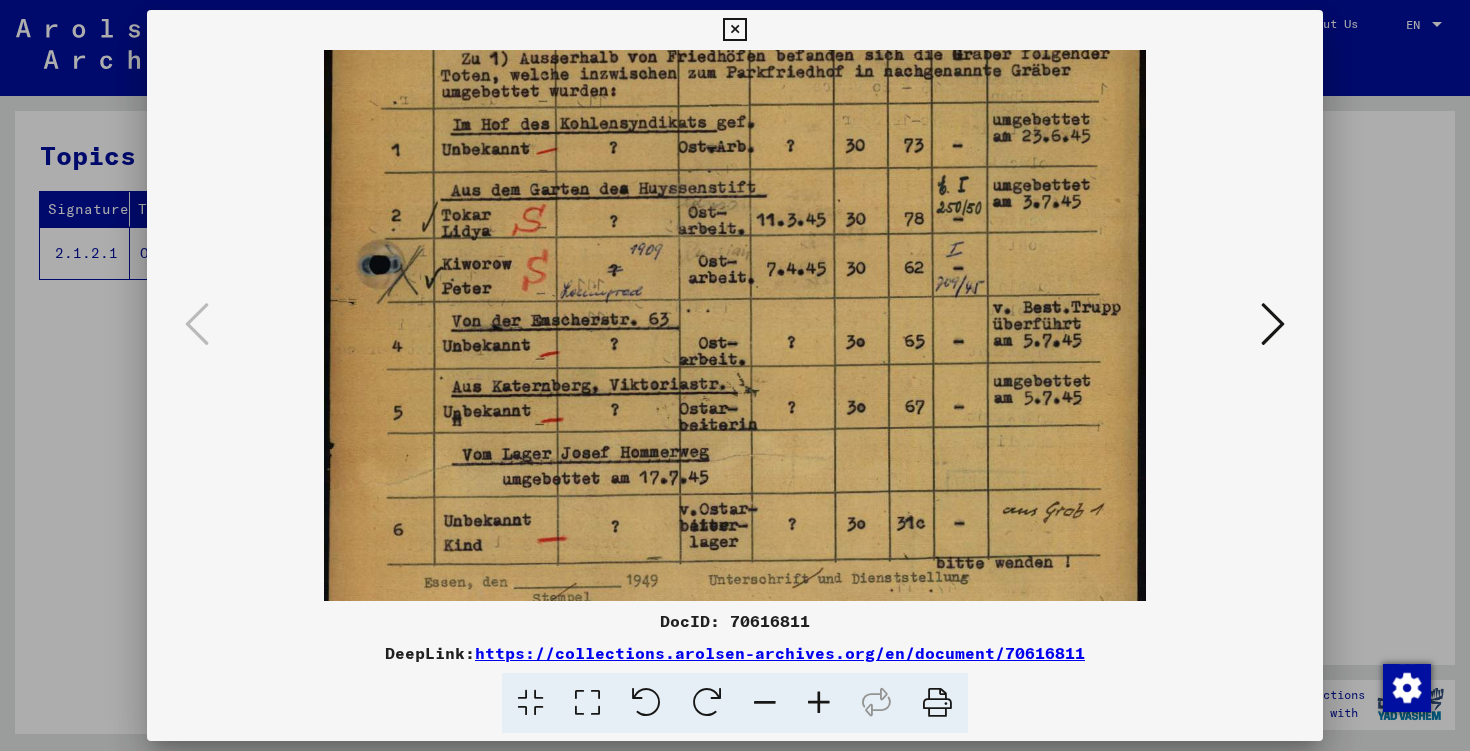 click at bounding box center [819, 703] 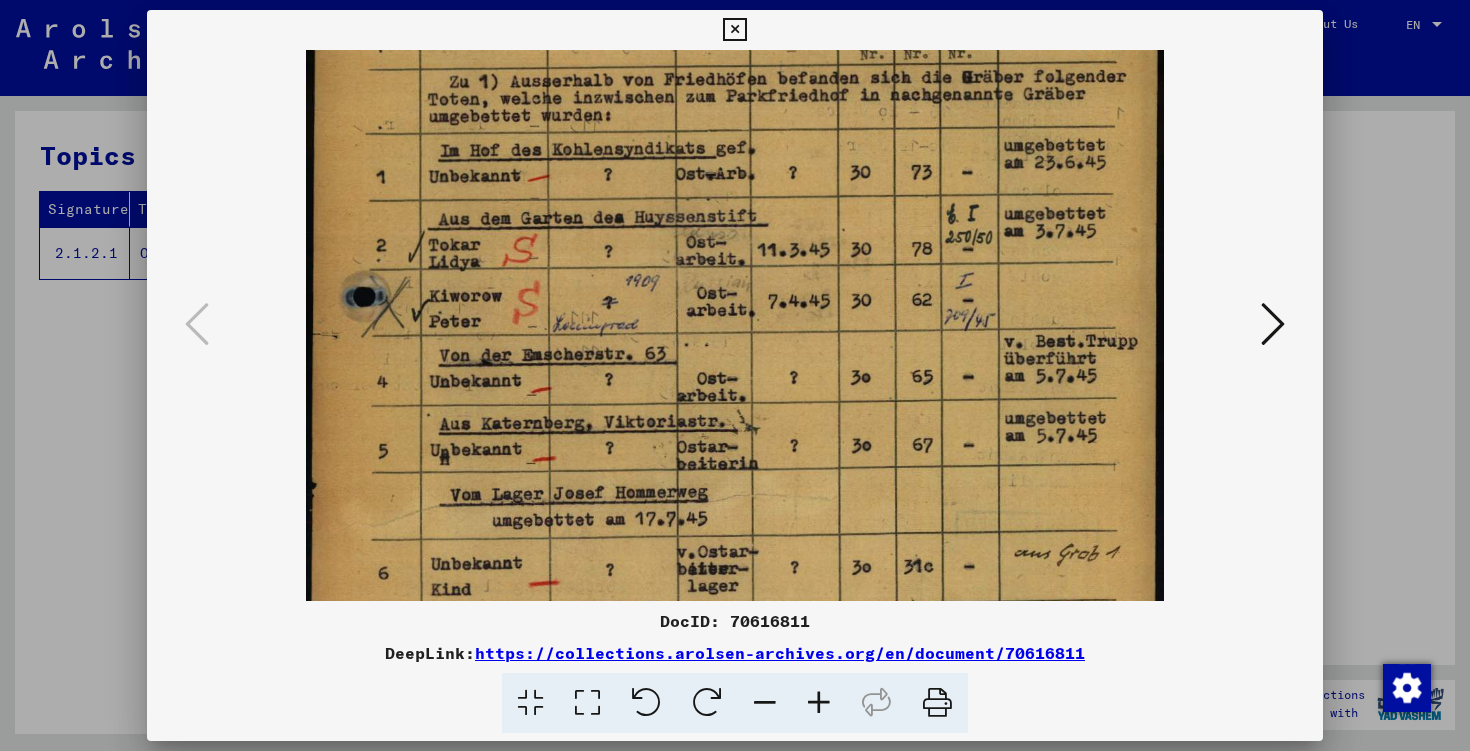 click at bounding box center (819, 703) 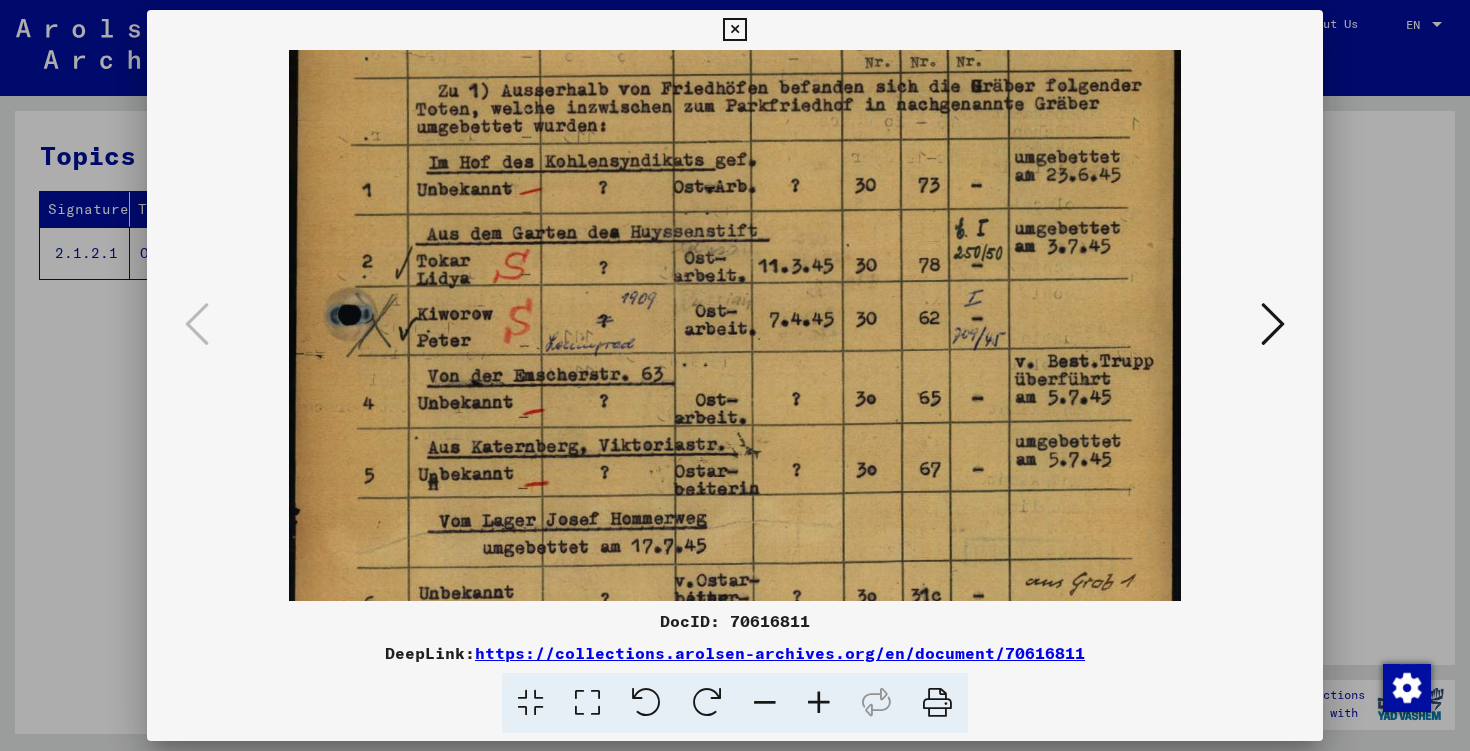 scroll, scrollTop: 538, scrollLeft: 0, axis: vertical 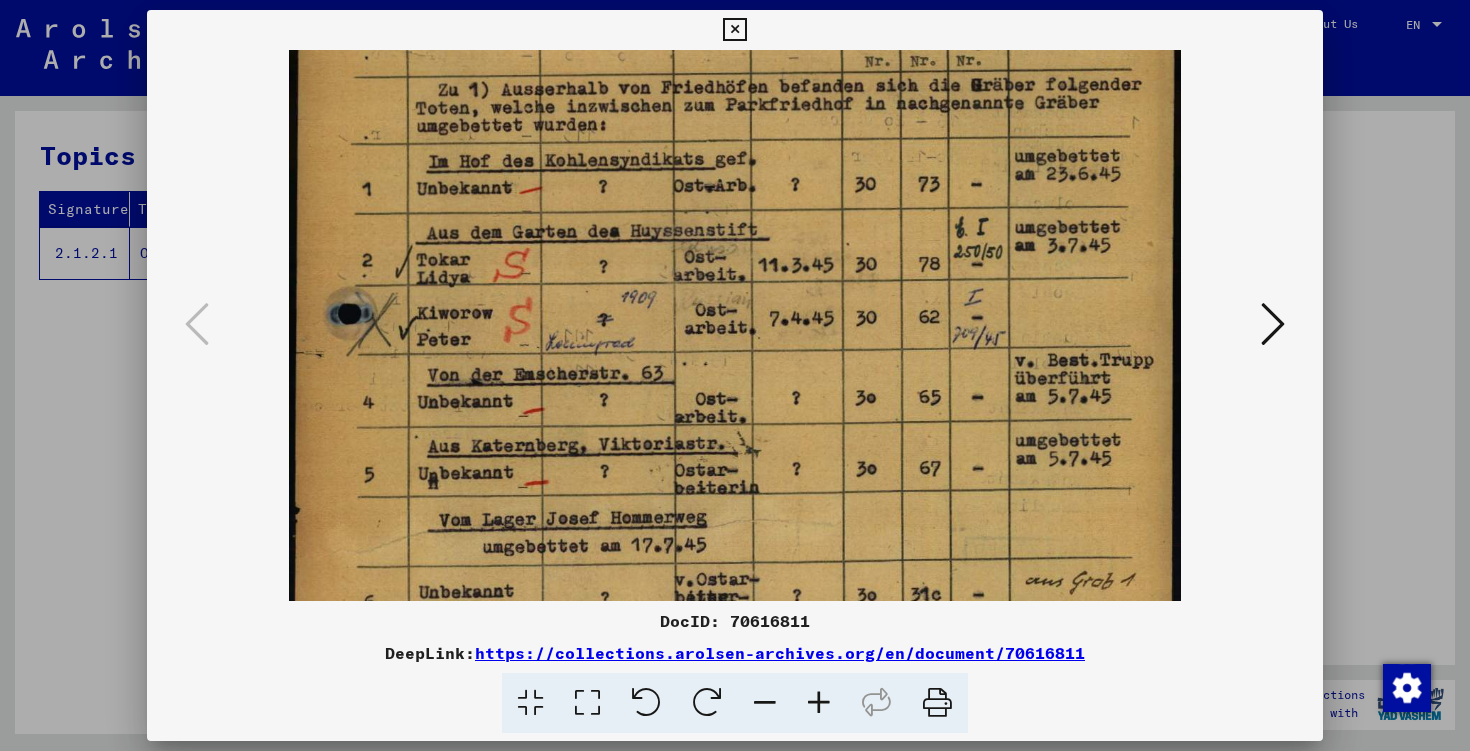 drag, startPoint x: 829, startPoint y: 512, endPoint x: 828, endPoint y: 497, distance: 15.033297 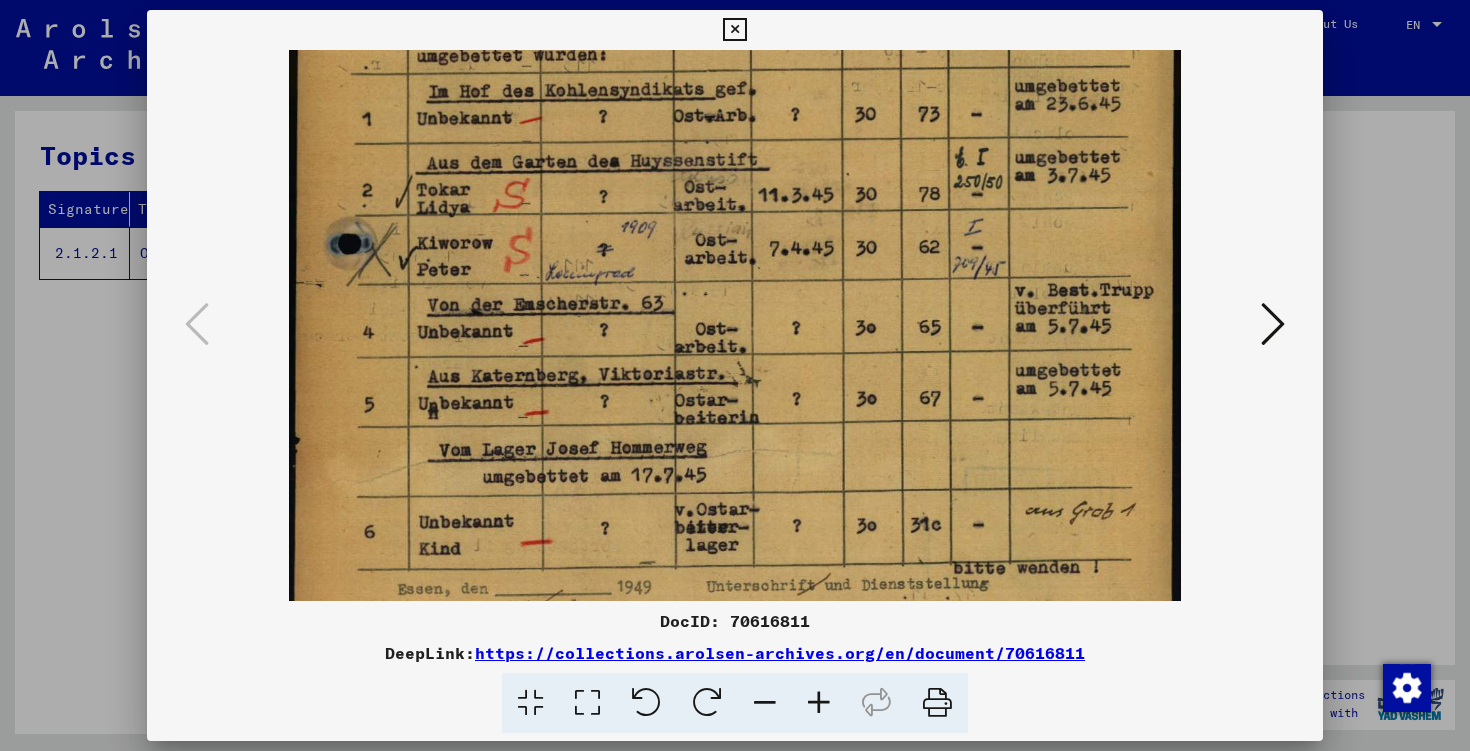 scroll, scrollTop: 610, scrollLeft: 0, axis: vertical 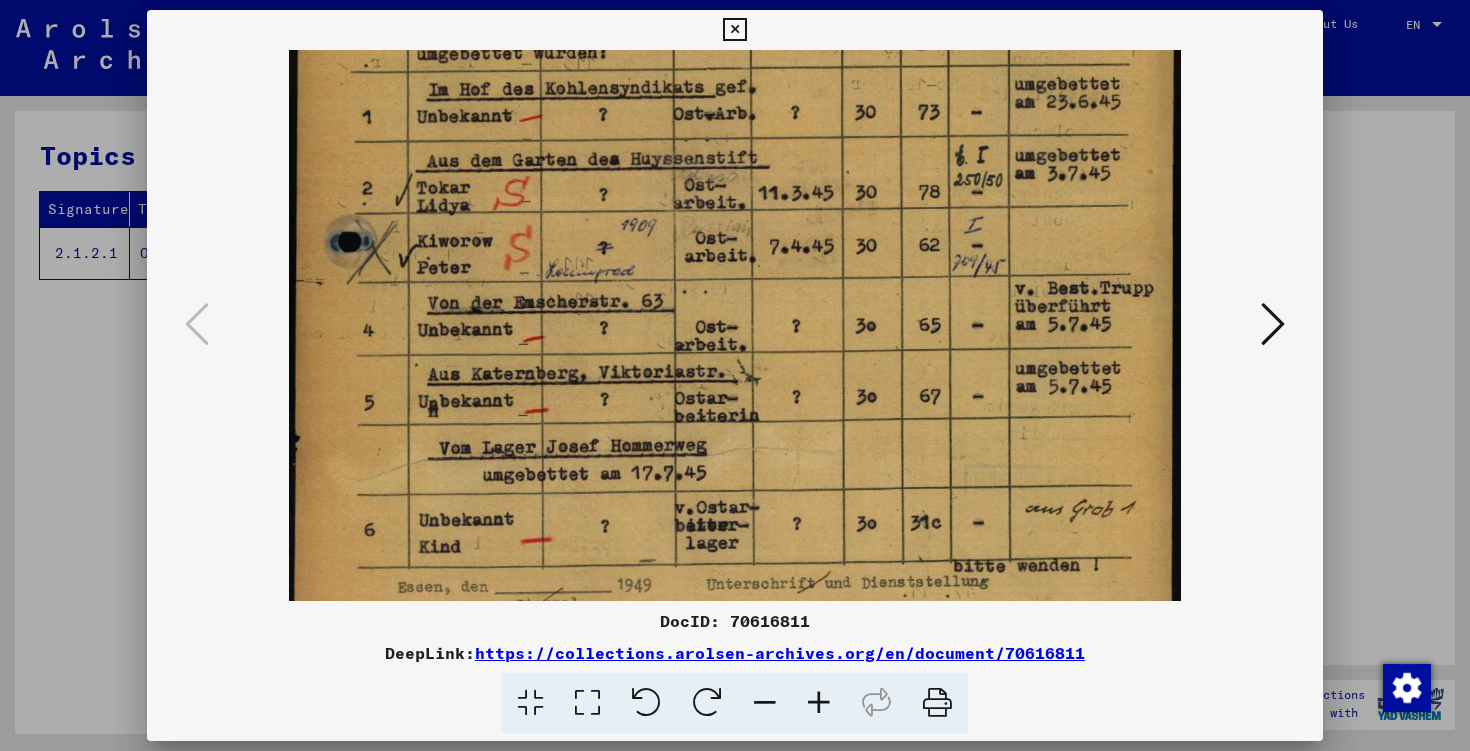 drag, startPoint x: 748, startPoint y: 330, endPoint x: 746, endPoint y: 258, distance: 72.02777 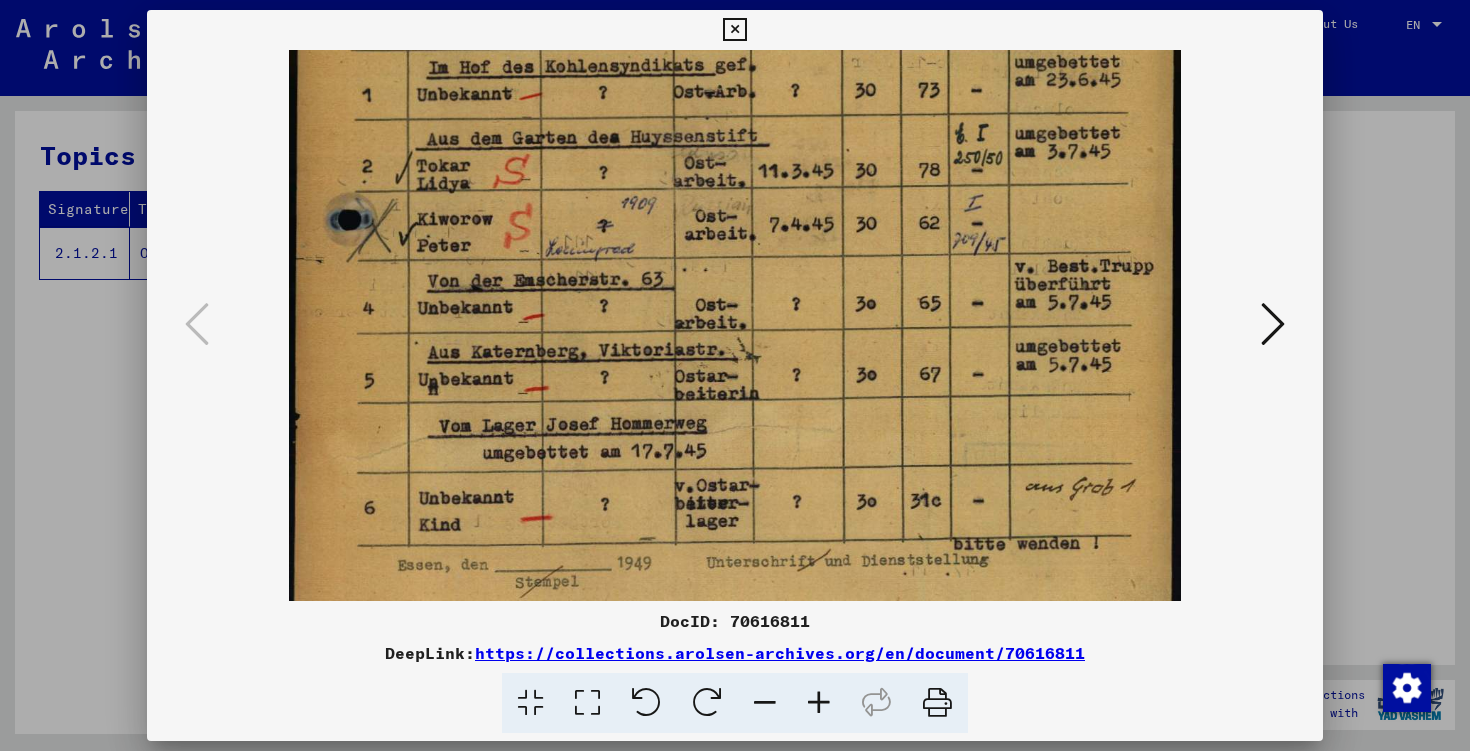 scroll, scrollTop: 633, scrollLeft: 0, axis: vertical 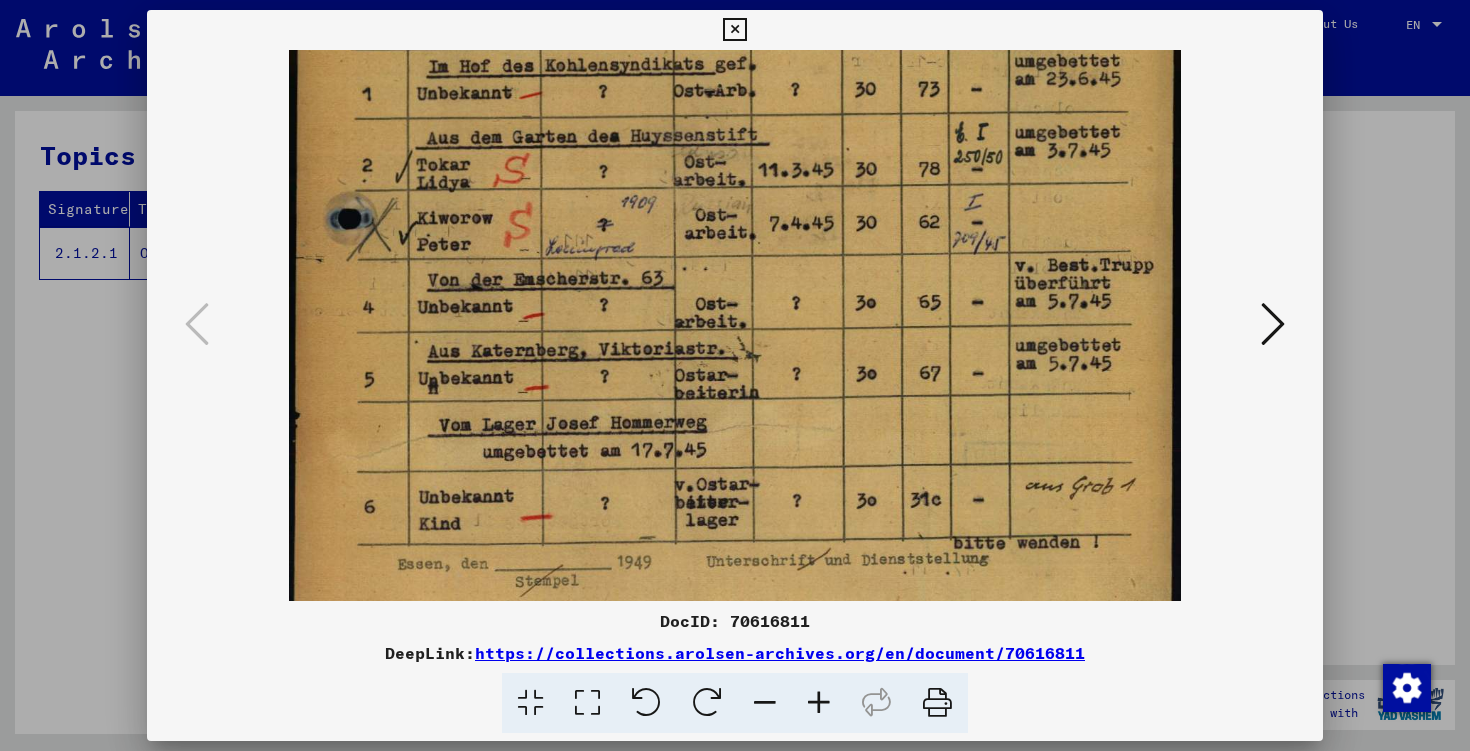 drag, startPoint x: 780, startPoint y: 278, endPoint x: 781, endPoint y: 255, distance: 23.021729 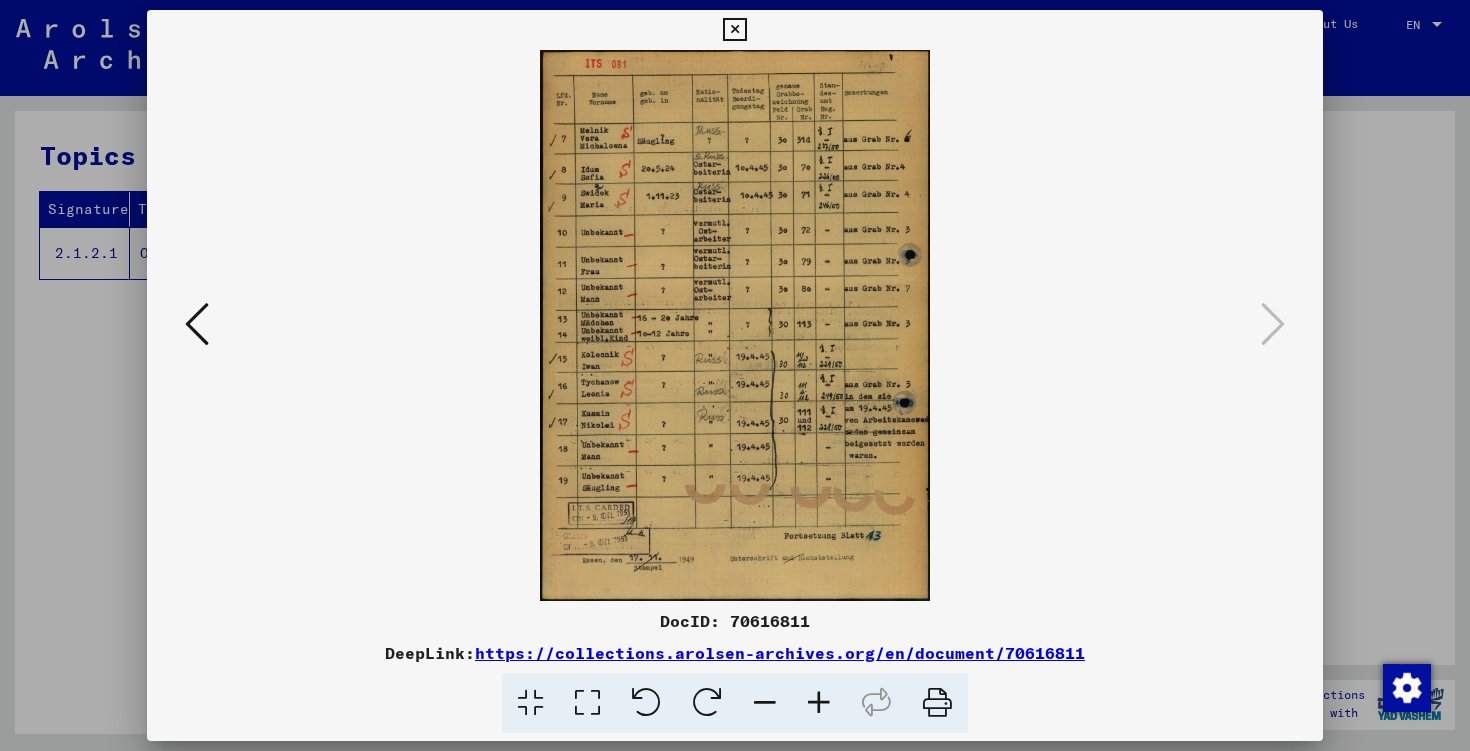 click at bounding box center (819, 703) 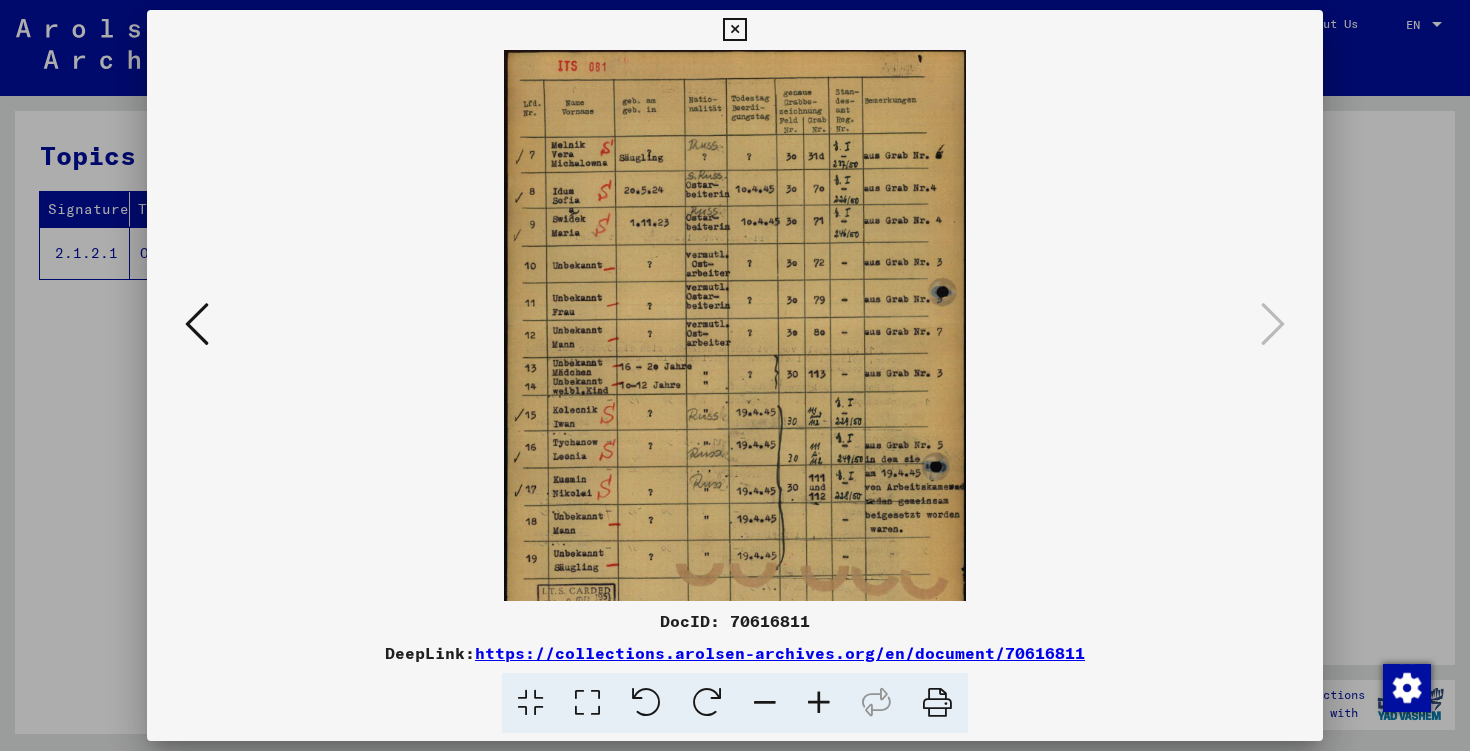 click at bounding box center (819, 703) 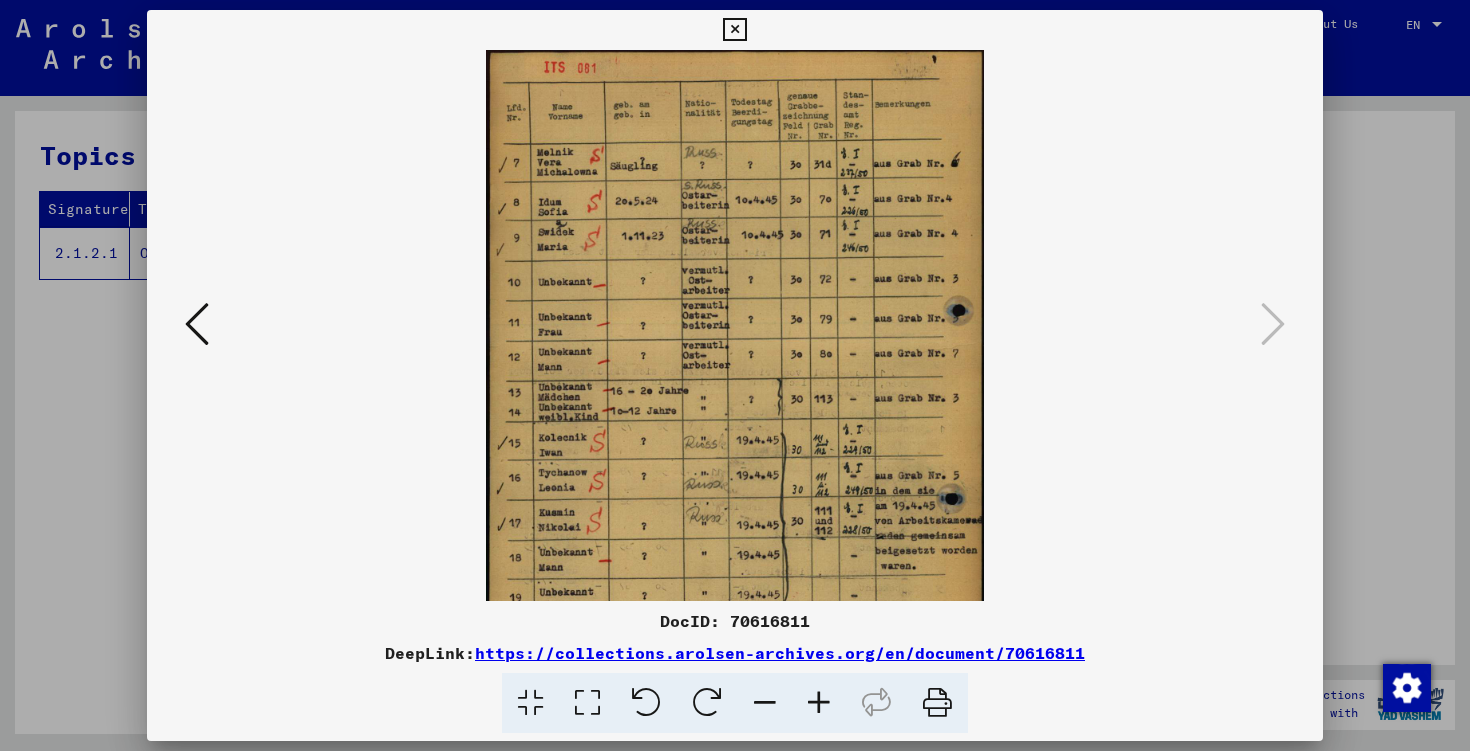 click at bounding box center [819, 703] 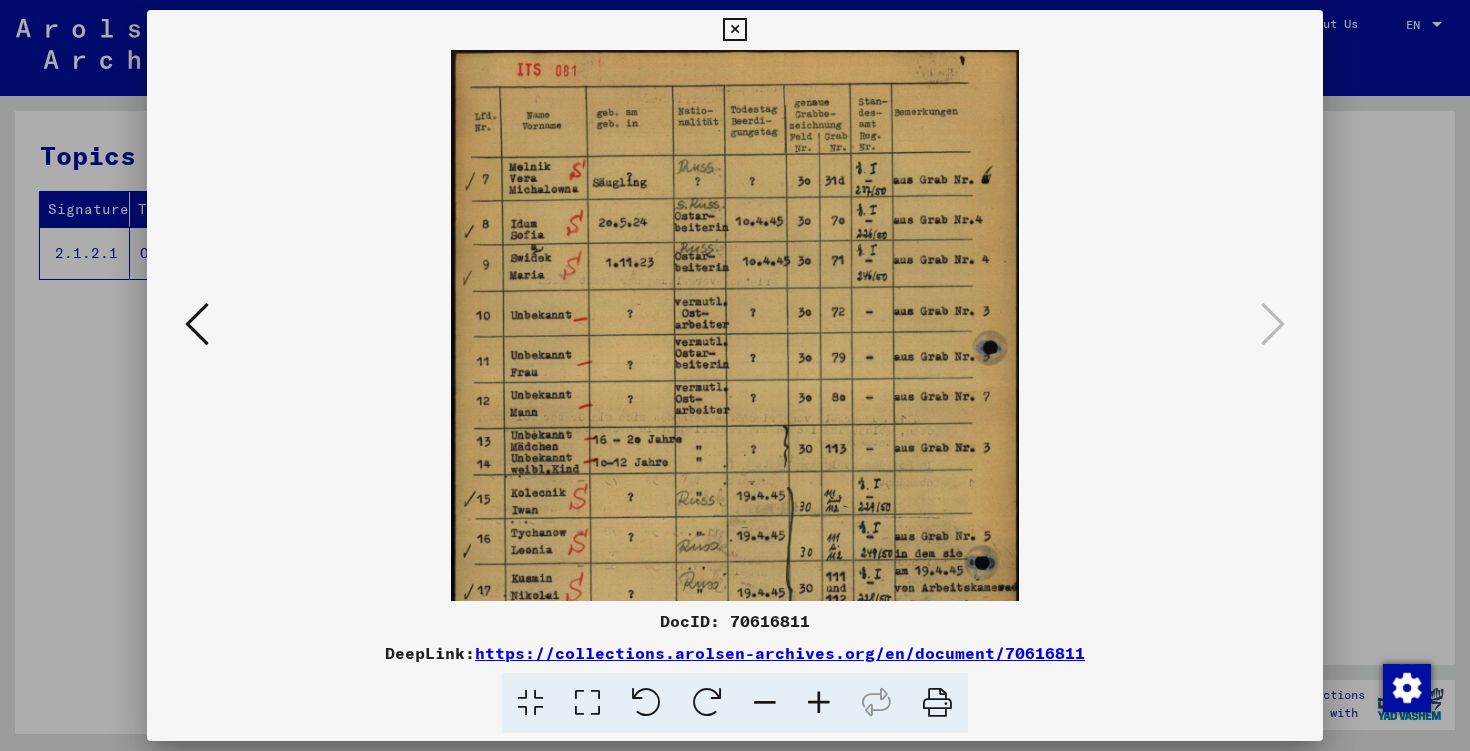 click at bounding box center [819, 703] 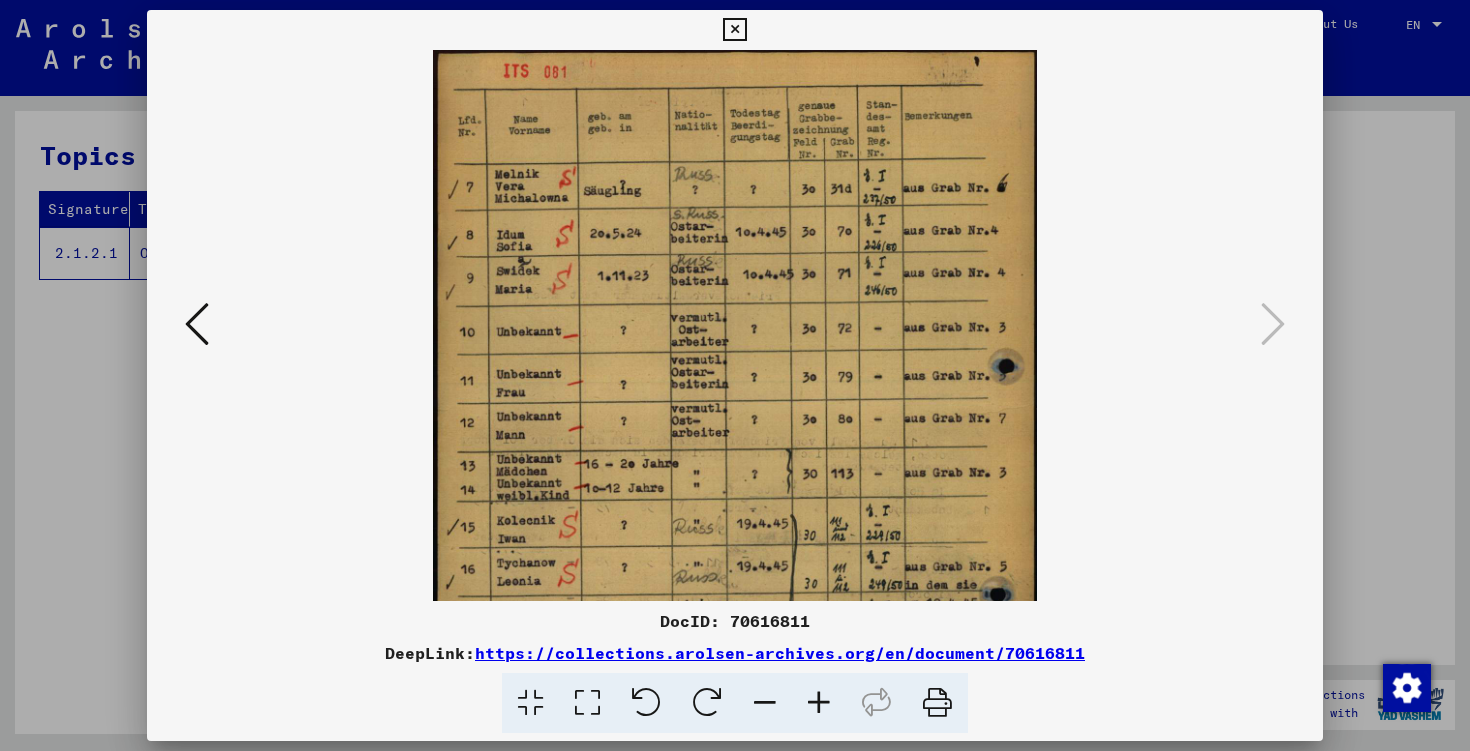 click at bounding box center (819, 703) 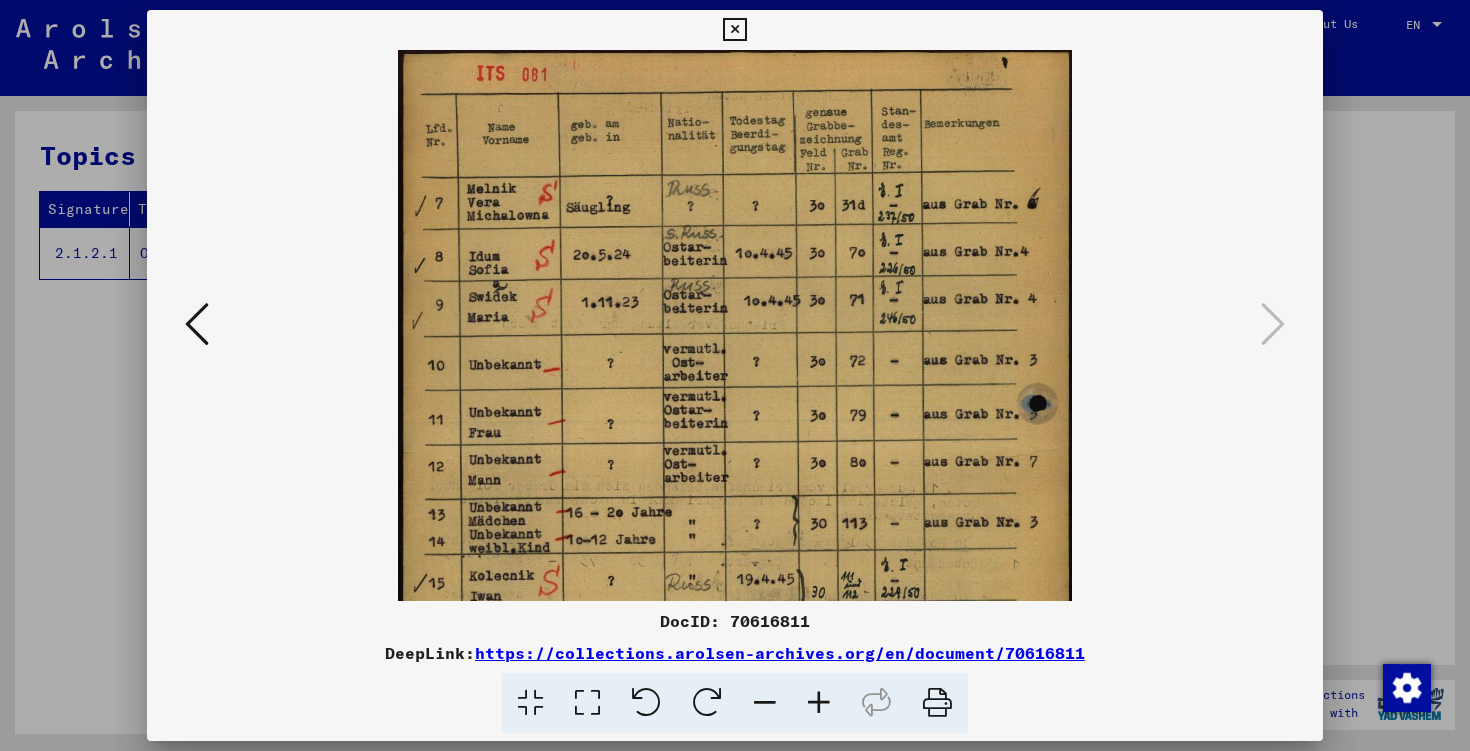 click at bounding box center [819, 703] 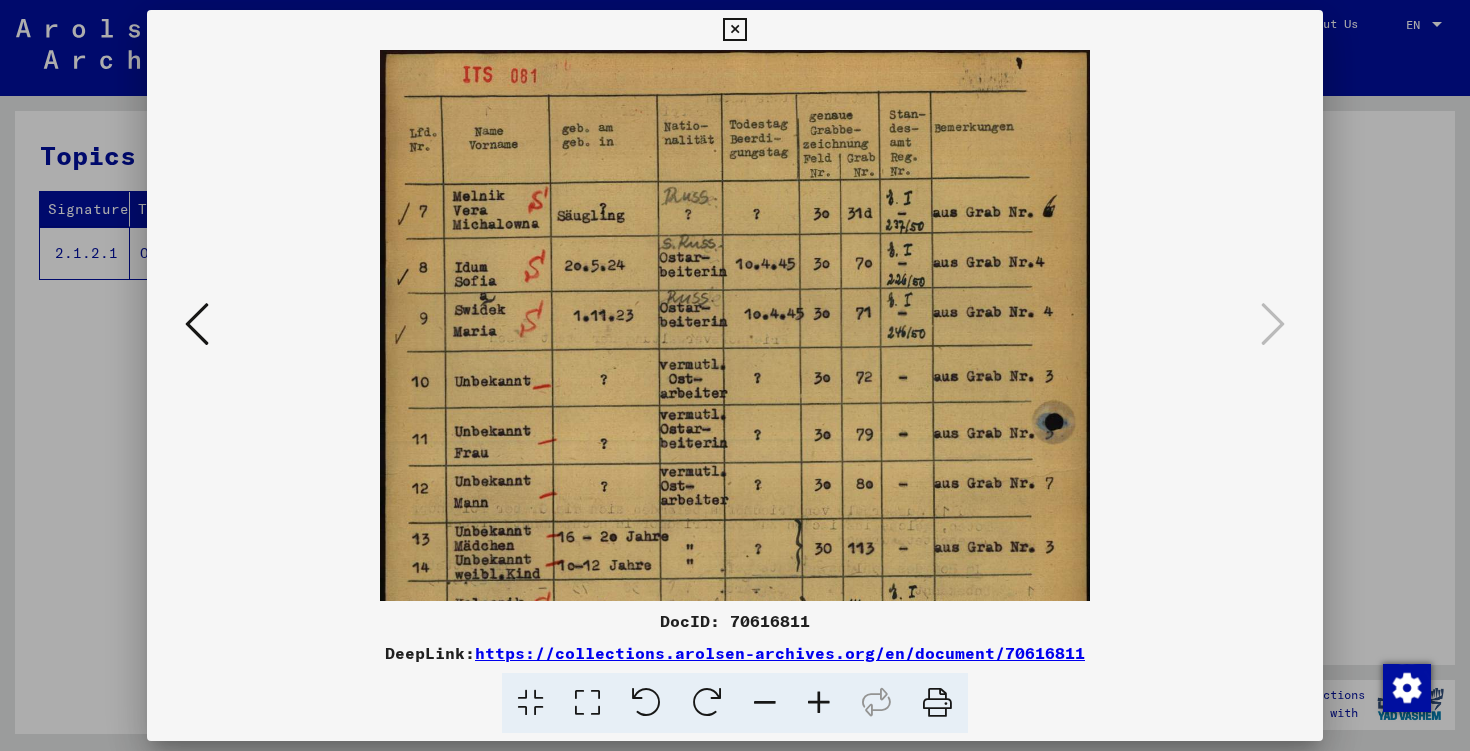 click at bounding box center (819, 703) 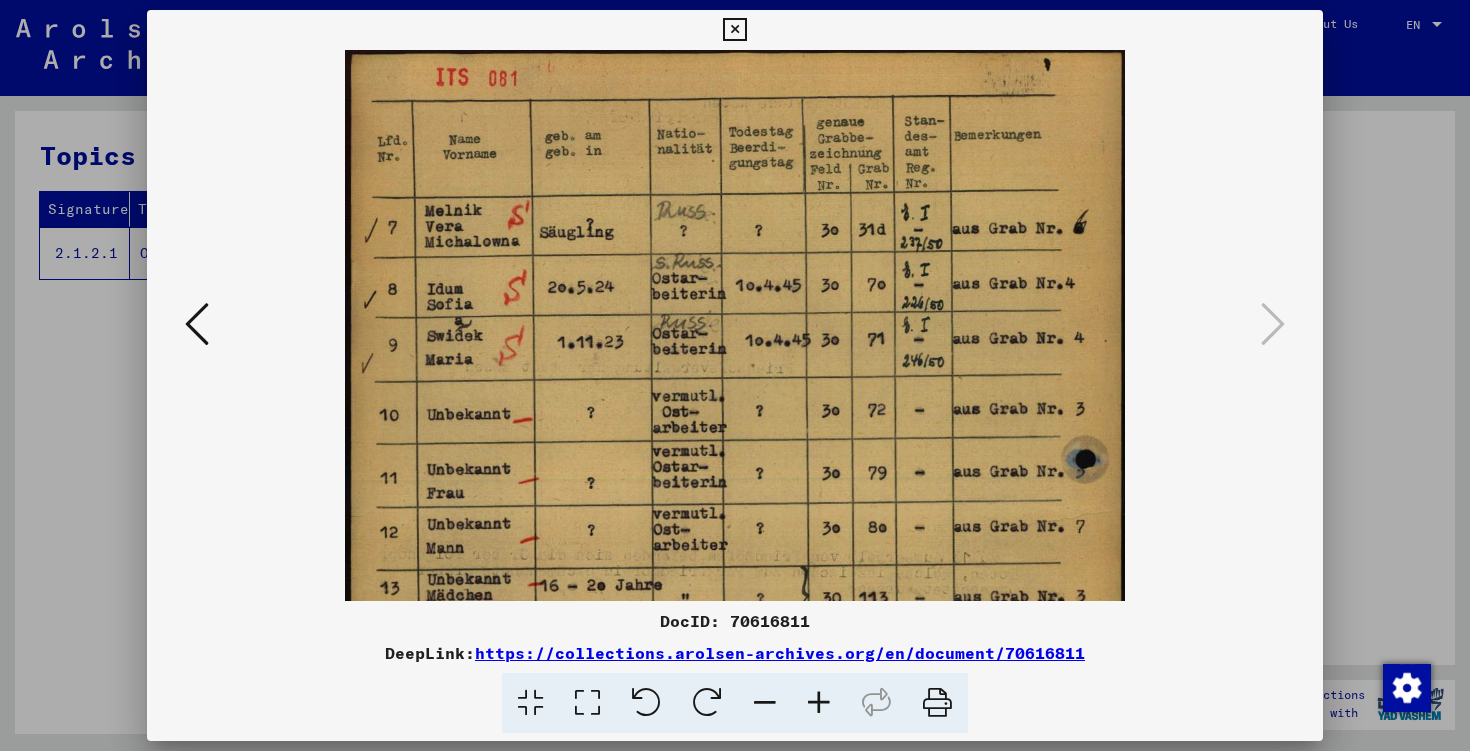 click at bounding box center (819, 703) 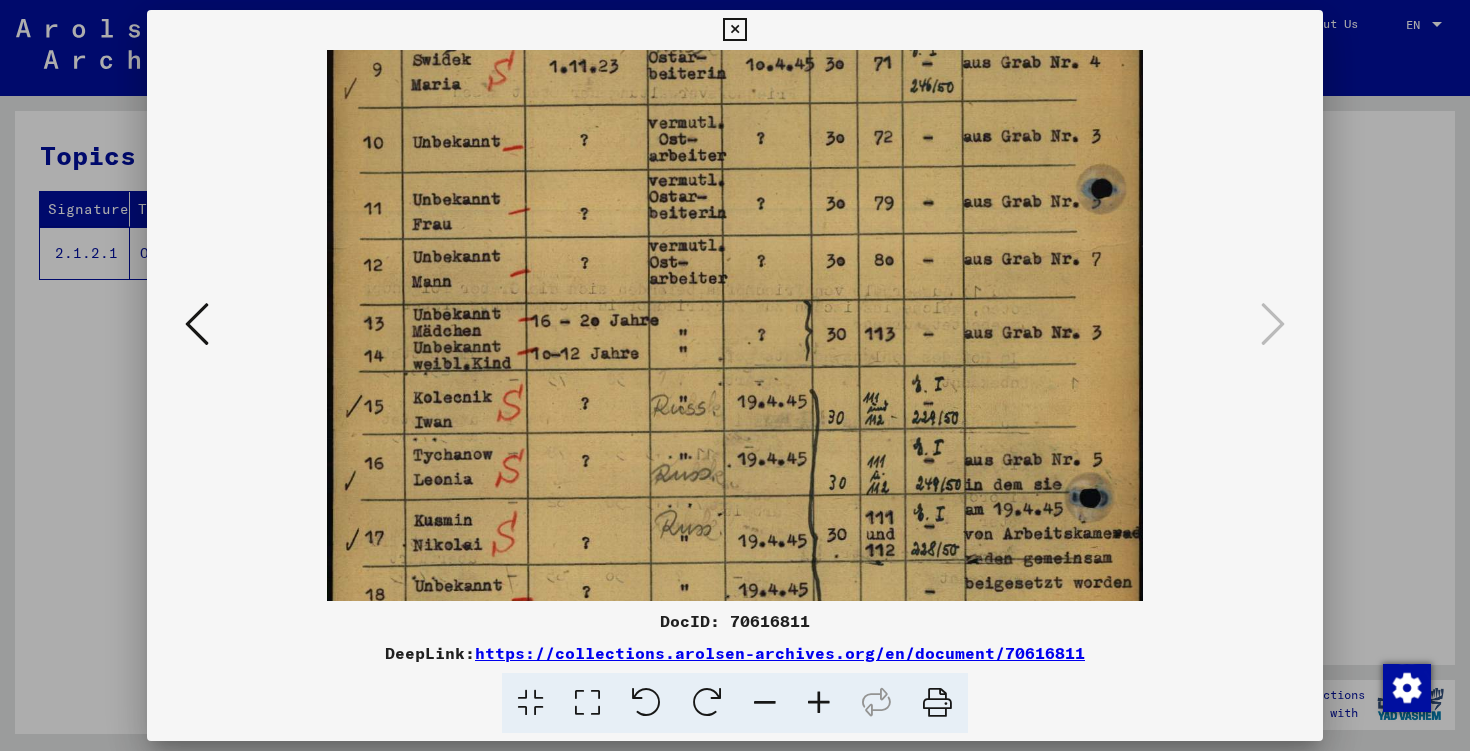 drag, startPoint x: 499, startPoint y: 391, endPoint x: 500, endPoint y: 102, distance: 289.00174 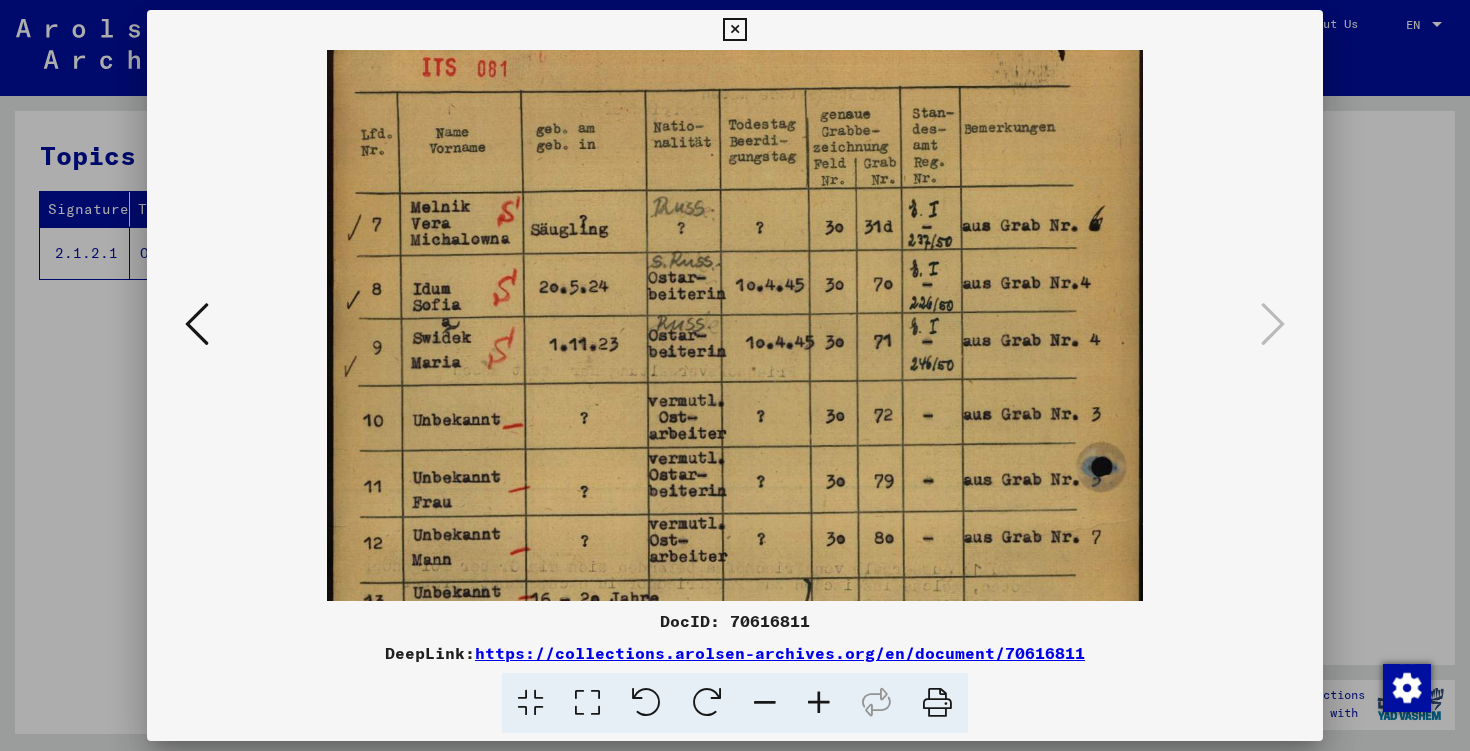 scroll, scrollTop: 8, scrollLeft: 0, axis: vertical 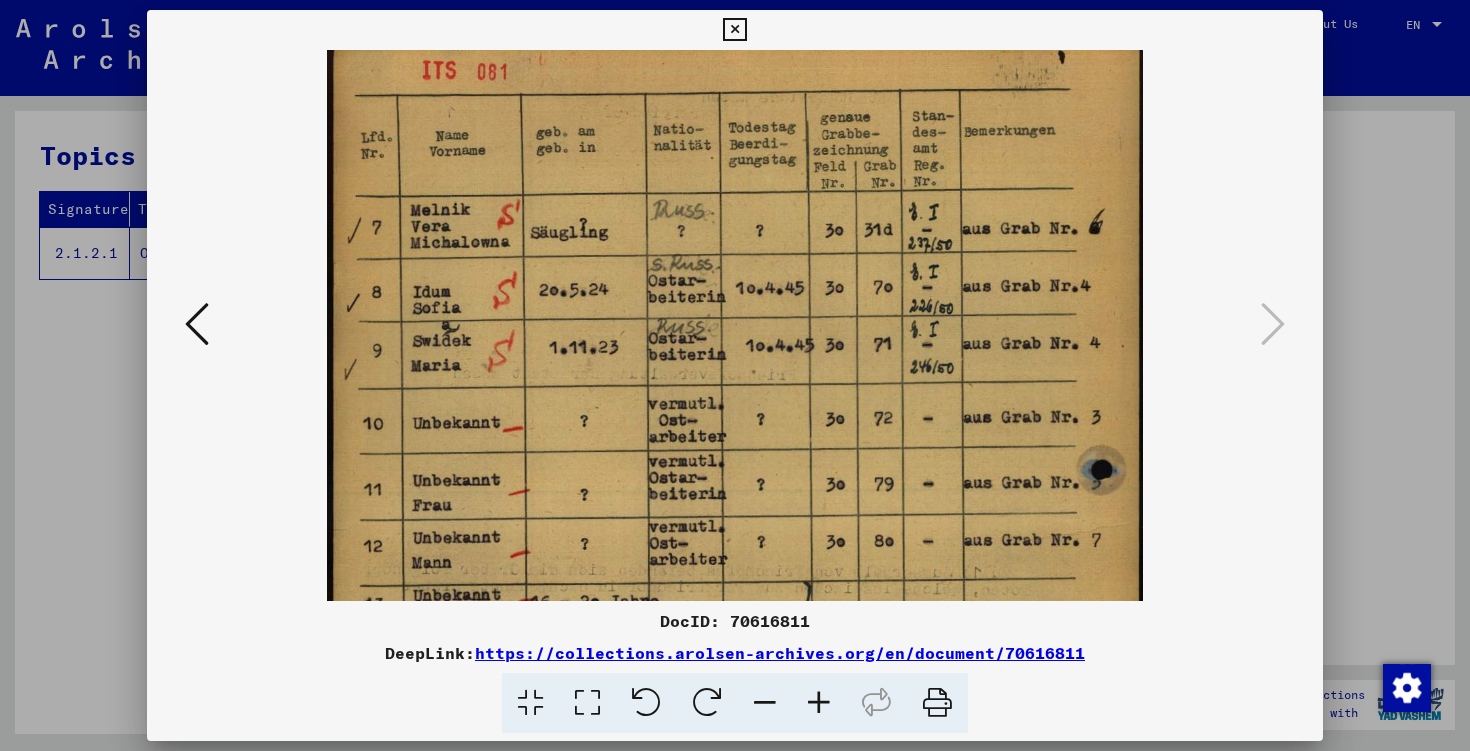 drag, startPoint x: 536, startPoint y: 309, endPoint x: 534, endPoint y: 590, distance: 281.0071 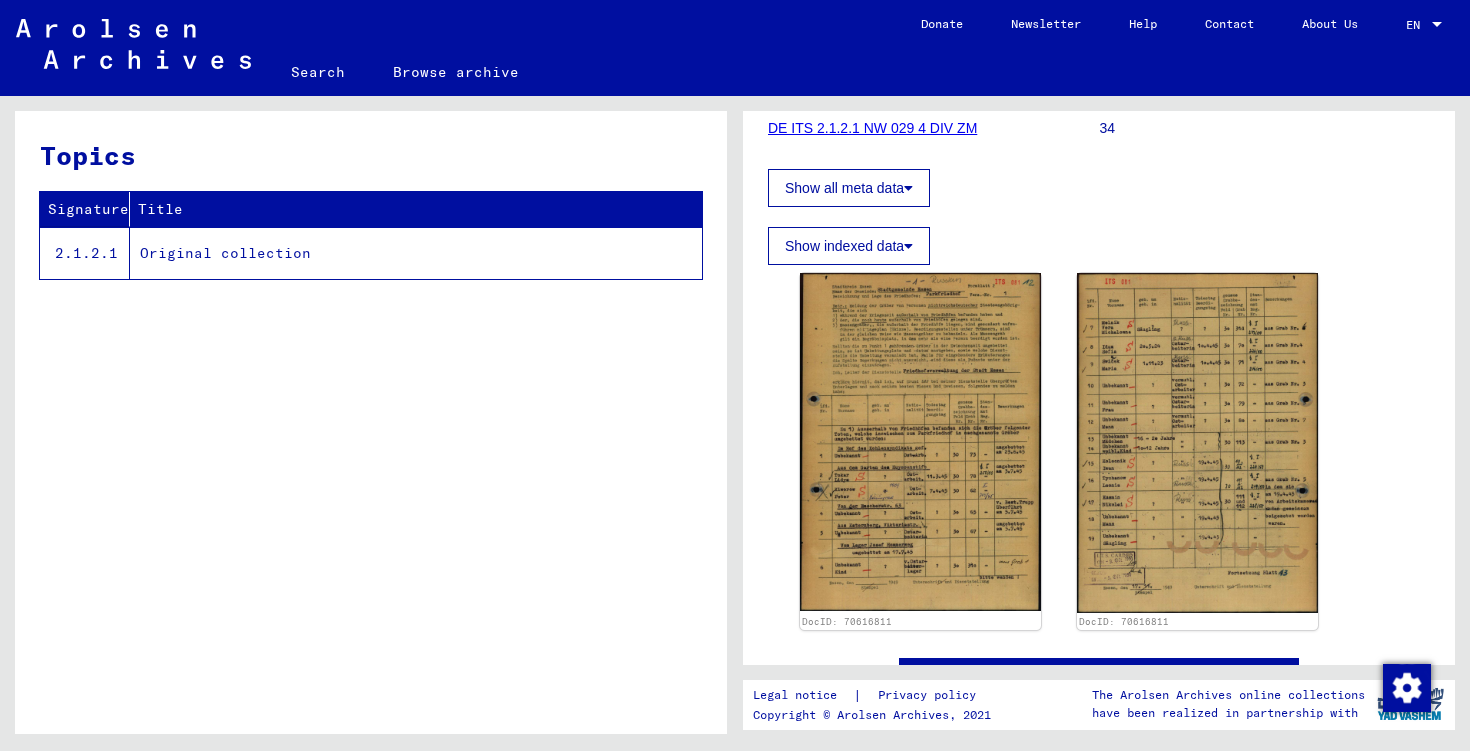 scroll, scrollTop: 445, scrollLeft: 0, axis: vertical 